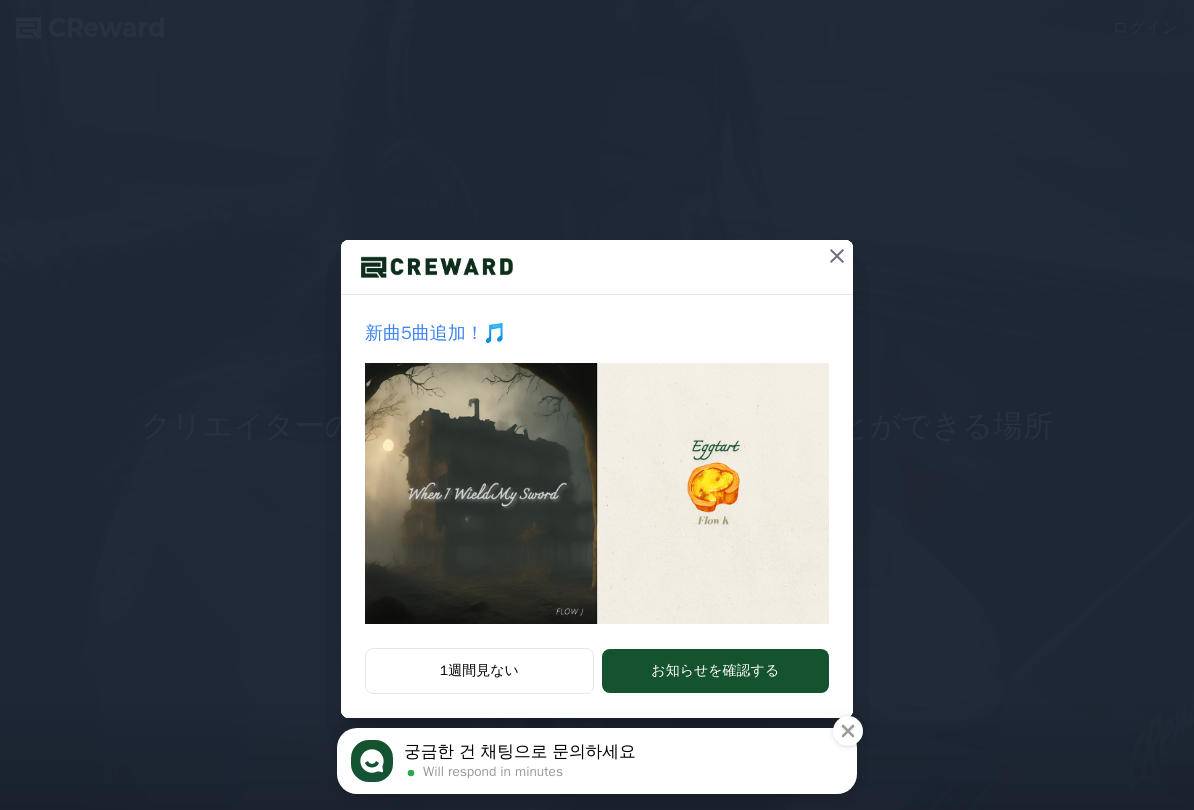 scroll, scrollTop: 0, scrollLeft: 0, axis: both 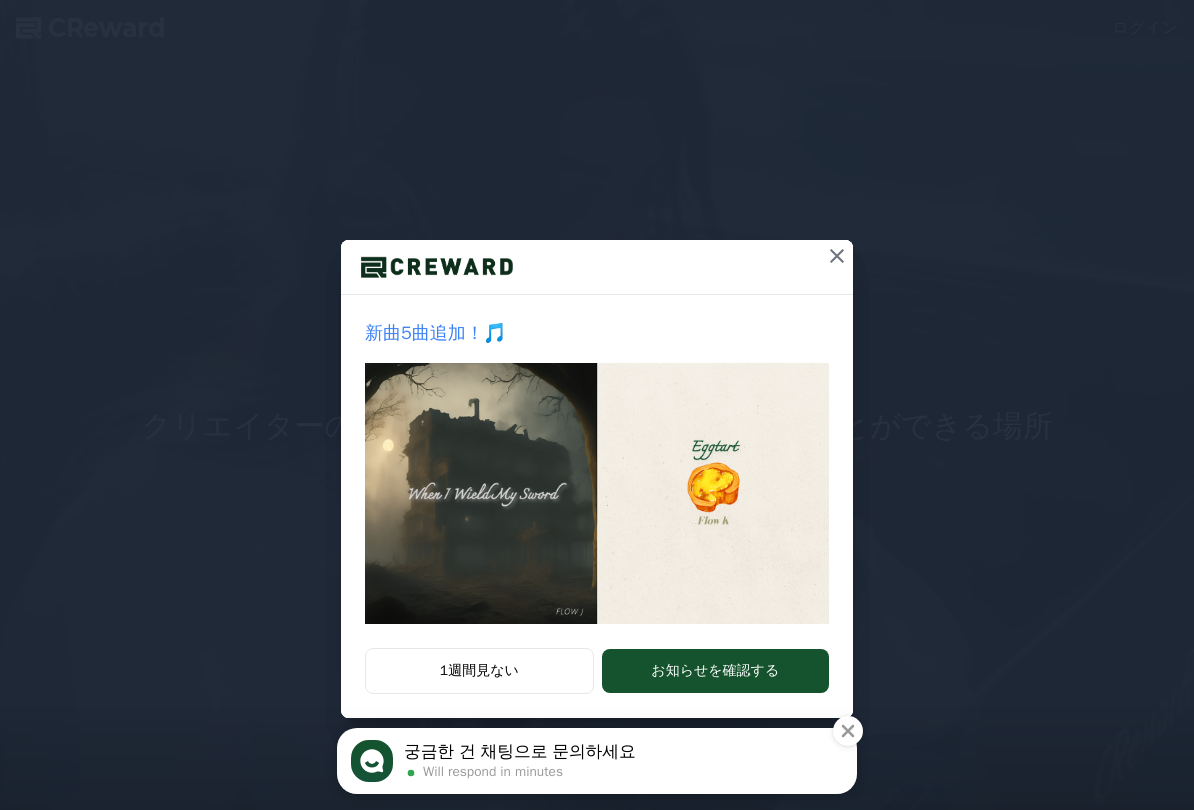 click at bounding box center [597, 493] 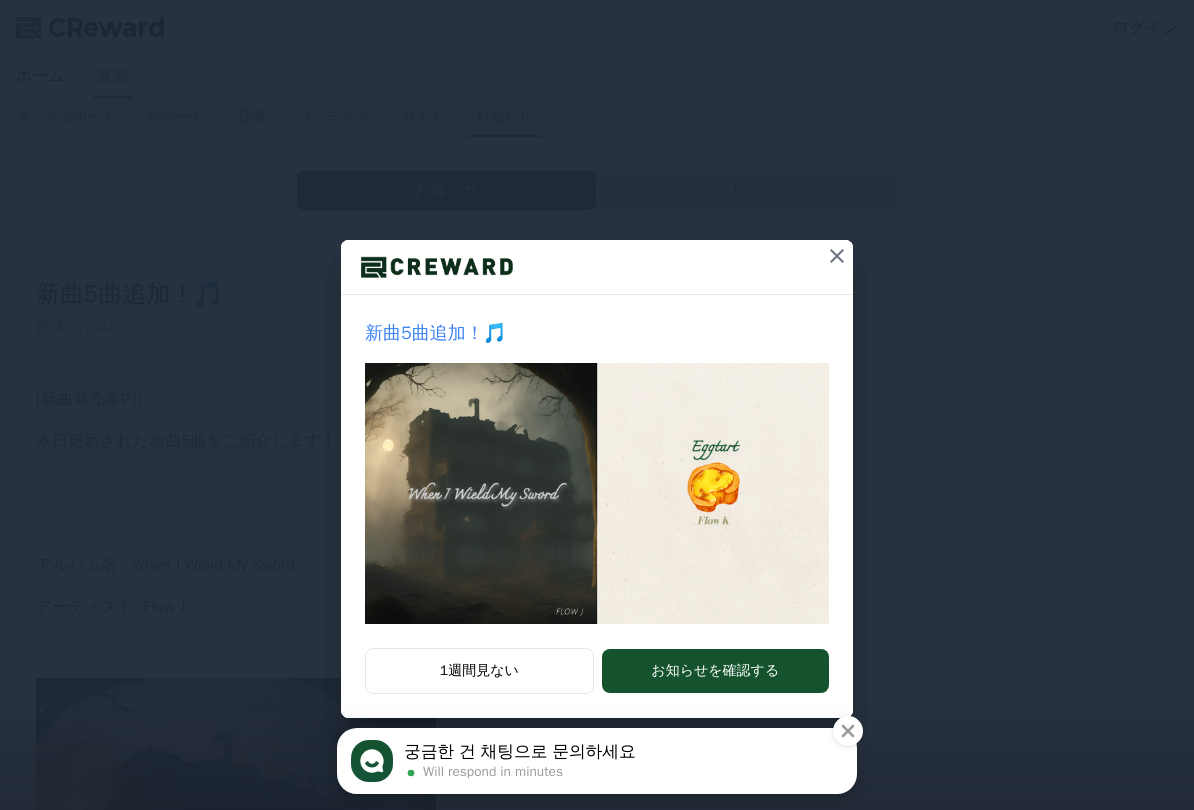 click 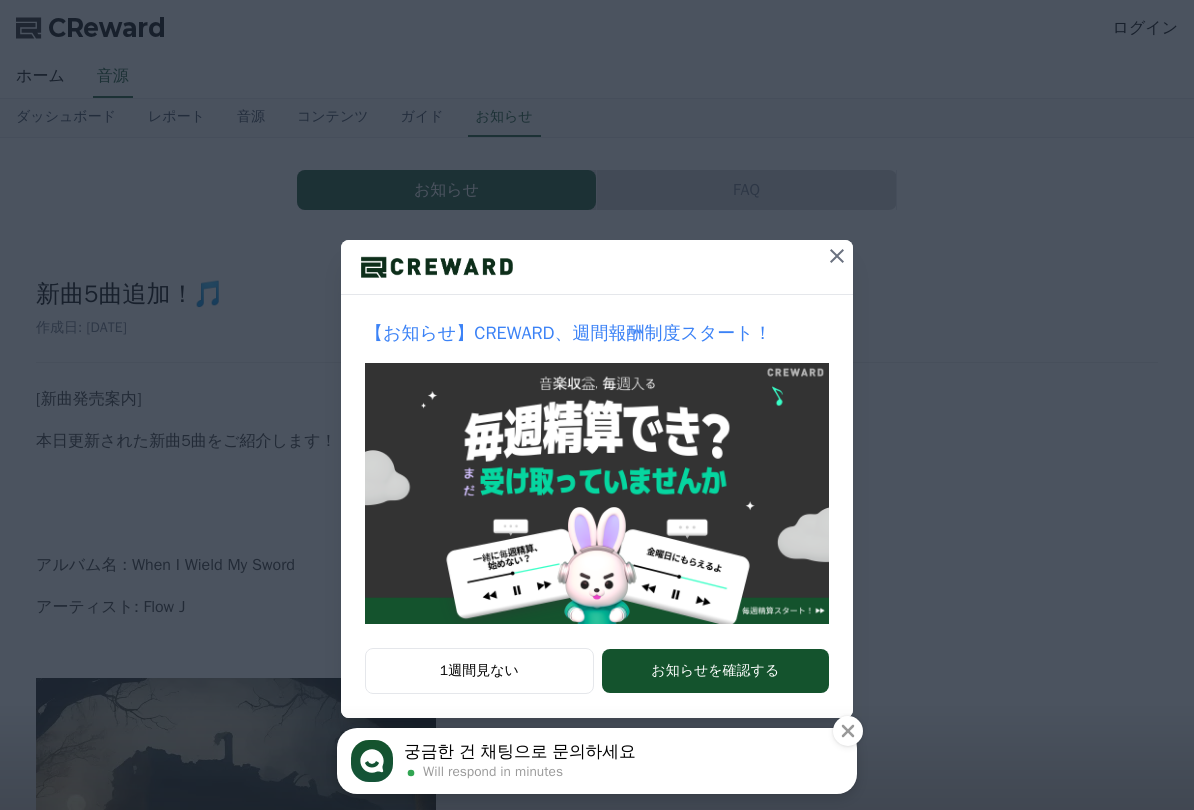 click 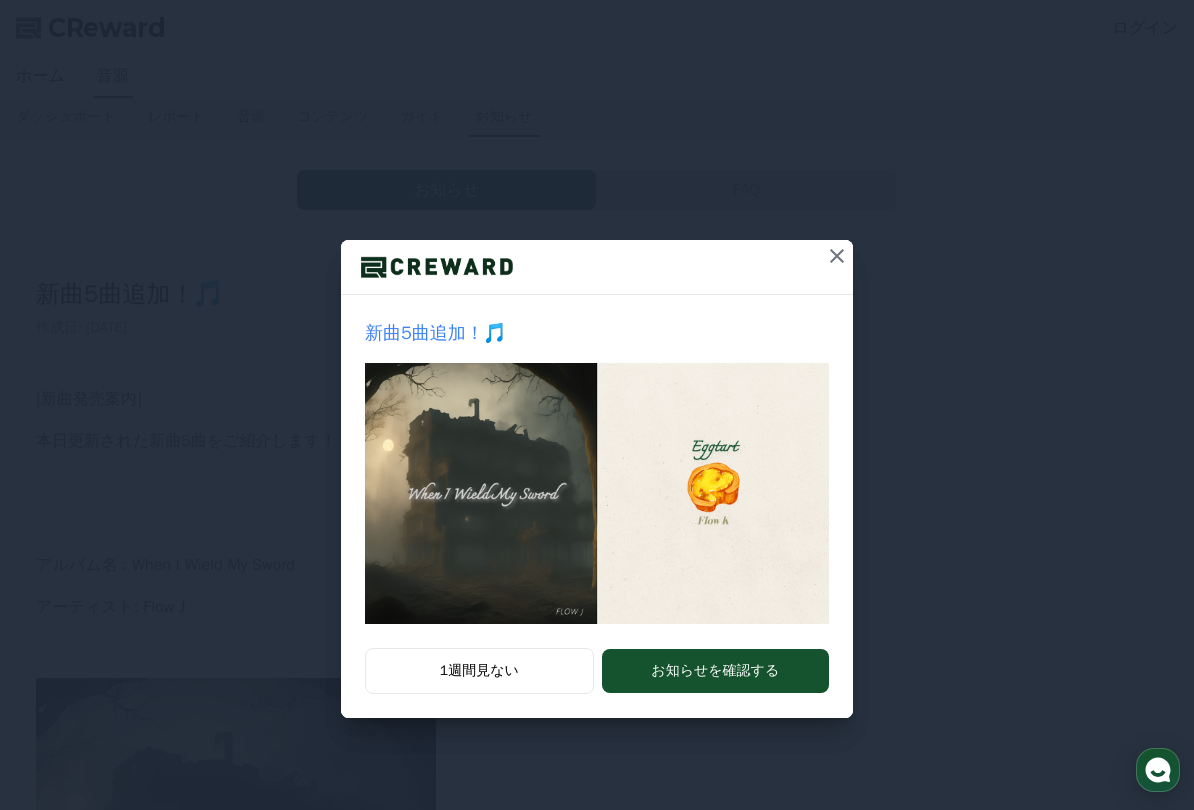 scroll, scrollTop: 0, scrollLeft: 0, axis: both 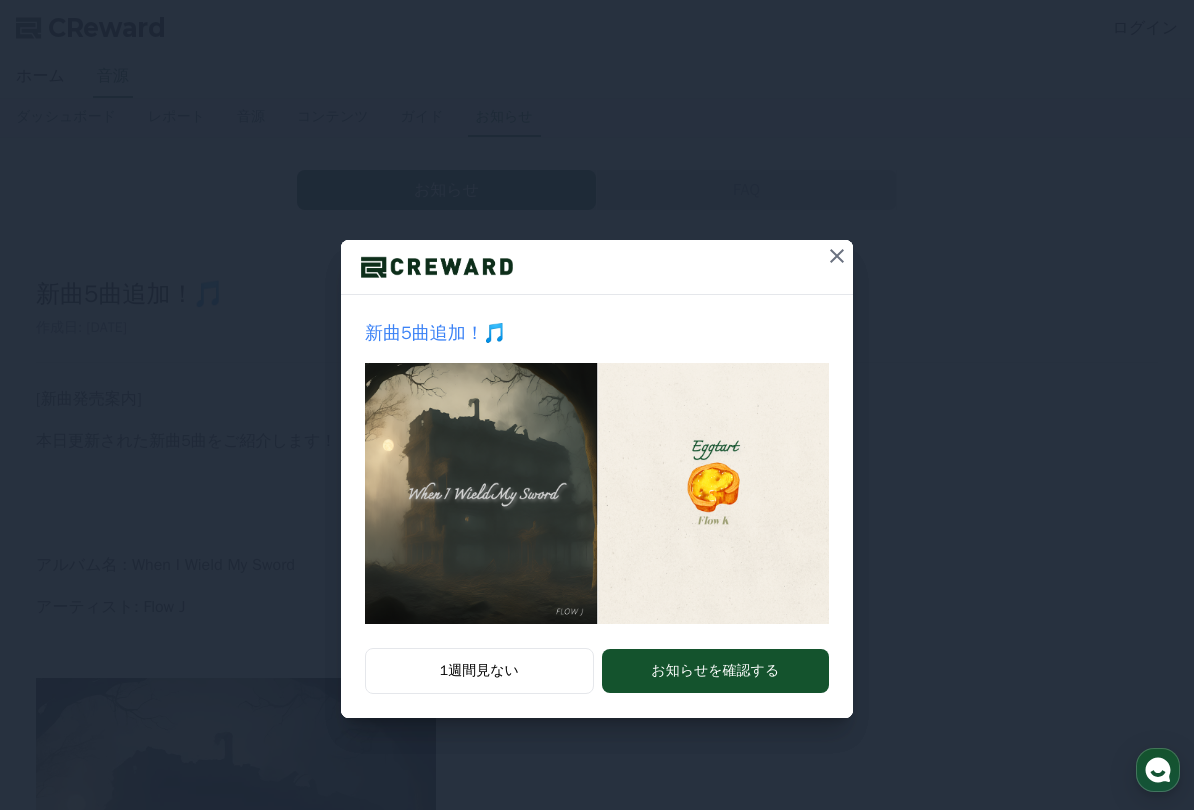 click 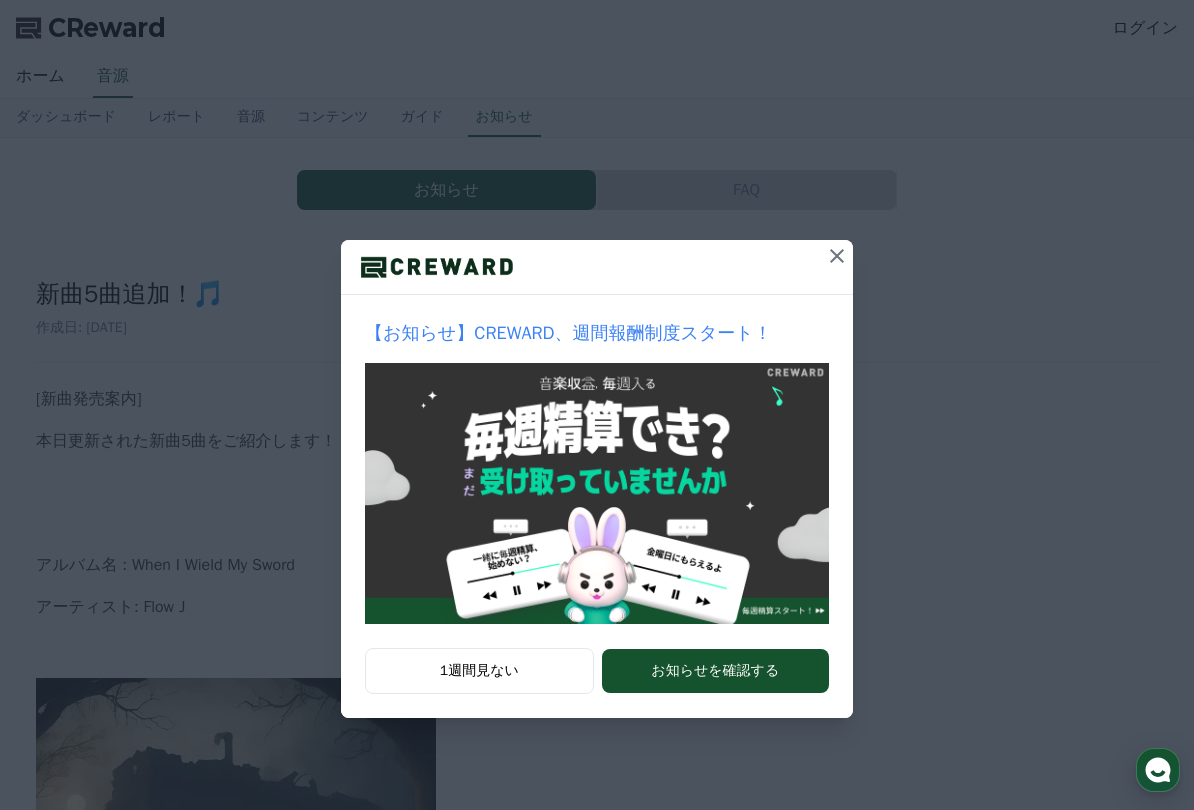 click 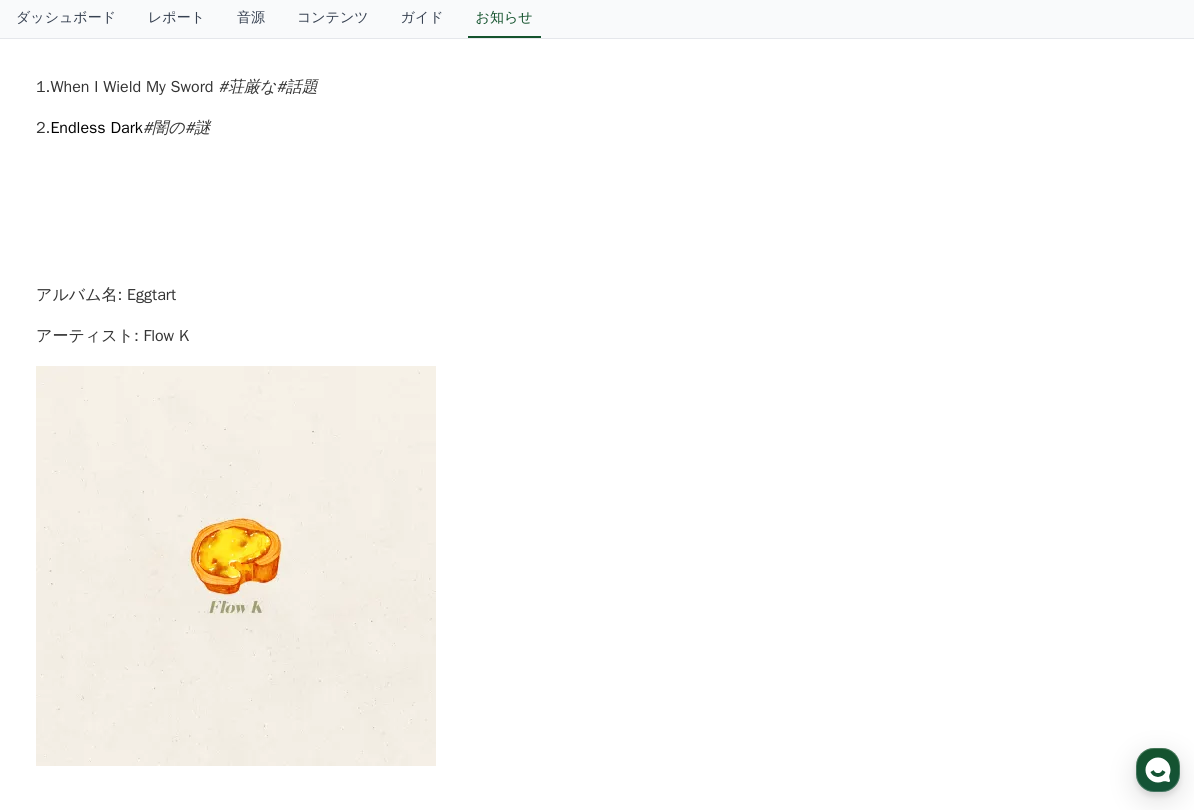 scroll, scrollTop: 1060, scrollLeft: 0, axis: vertical 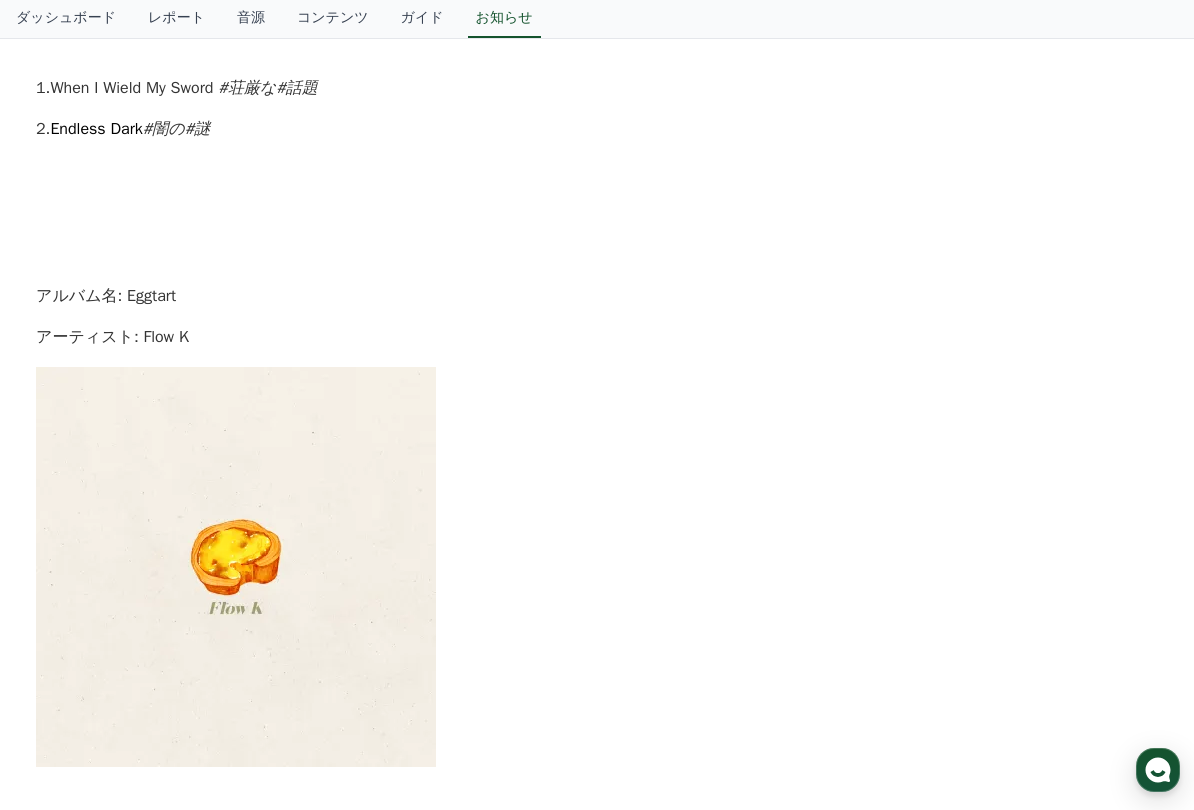 click on "ダッシュボード" at bounding box center [66, 19] 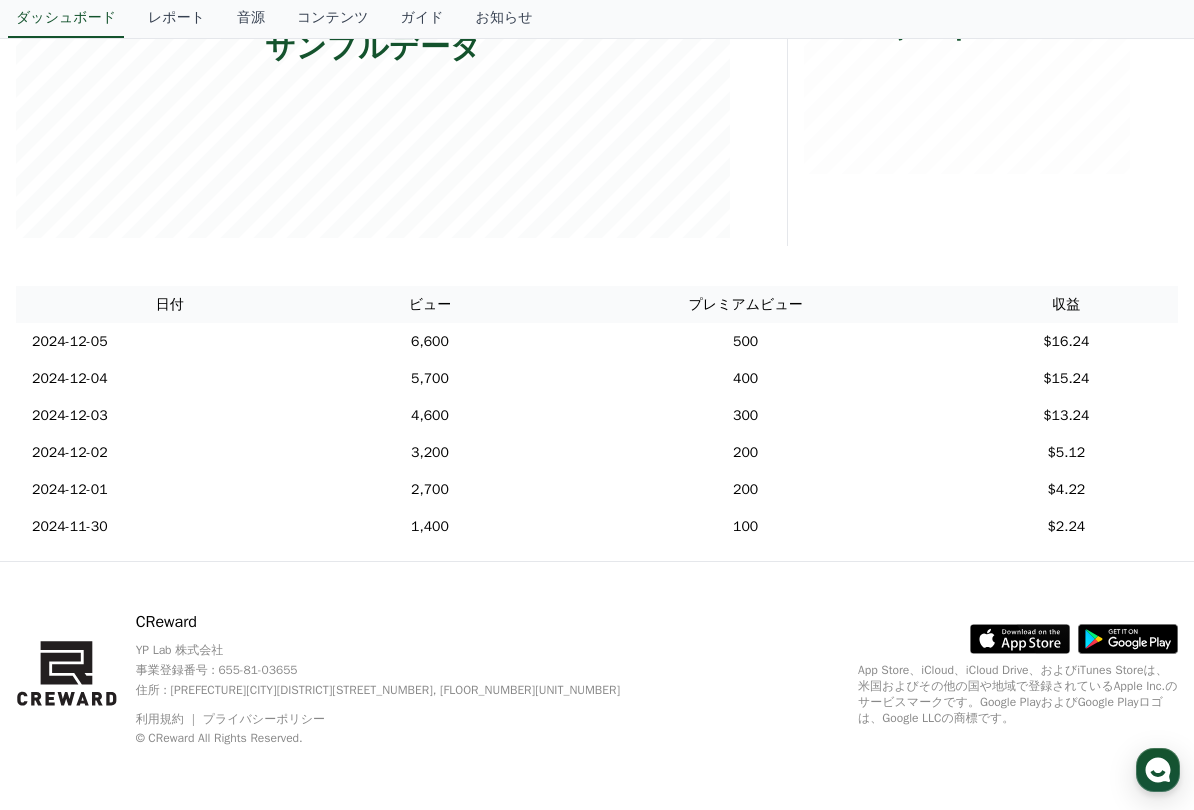 scroll, scrollTop: 0, scrollLeft: 0, axis: both 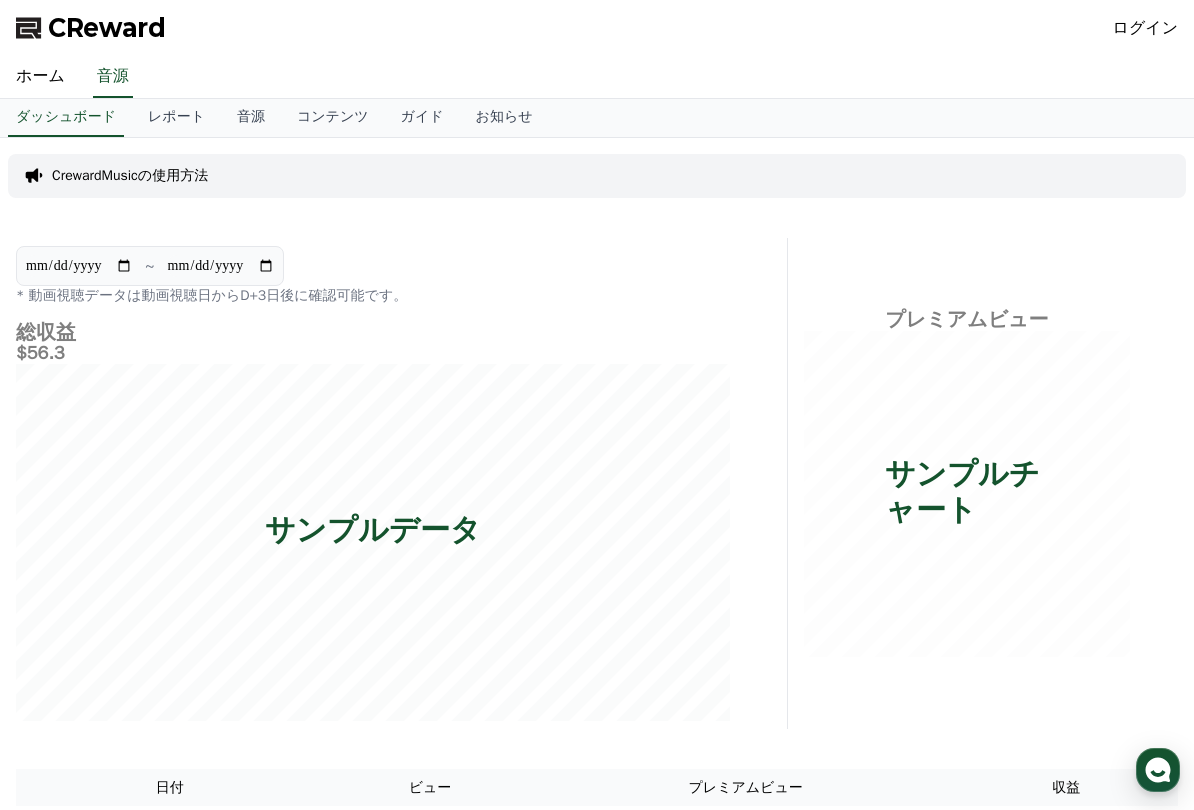 click on "ホーム" at bounding box center (40, 77) 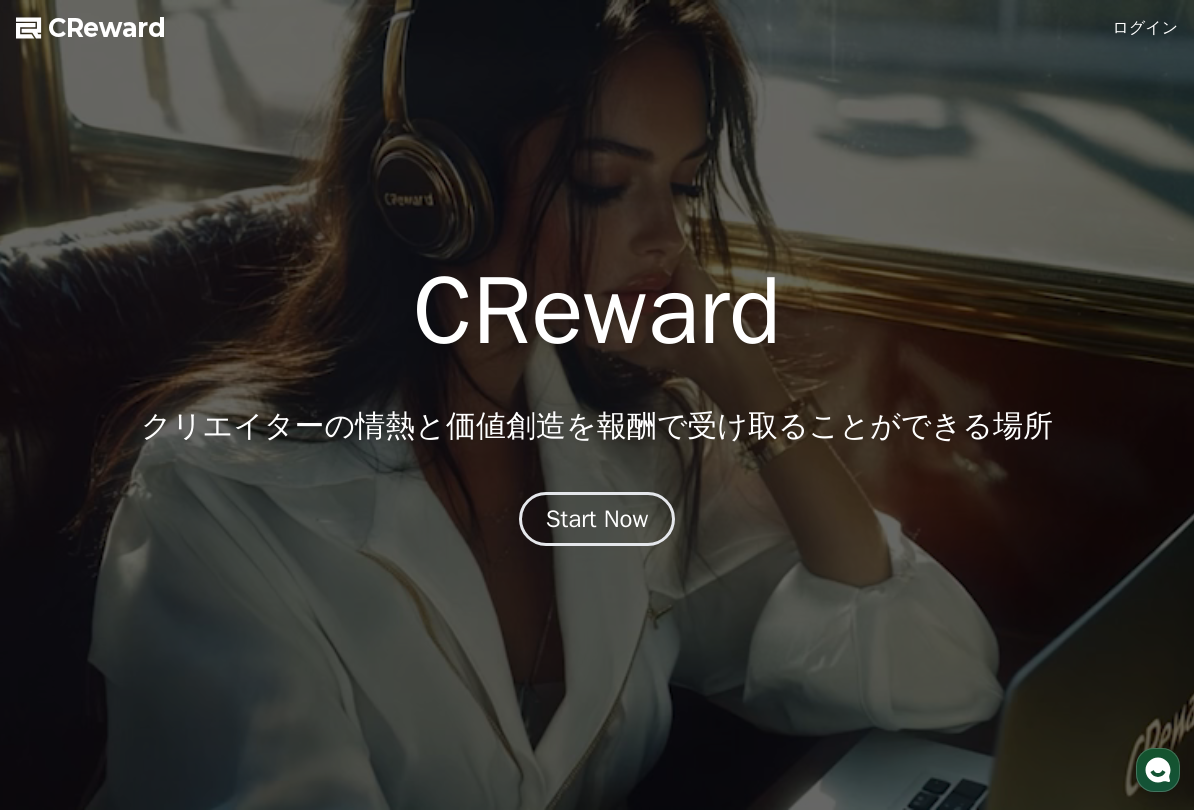 click on "Start Now" at bounding box center (597, 519) 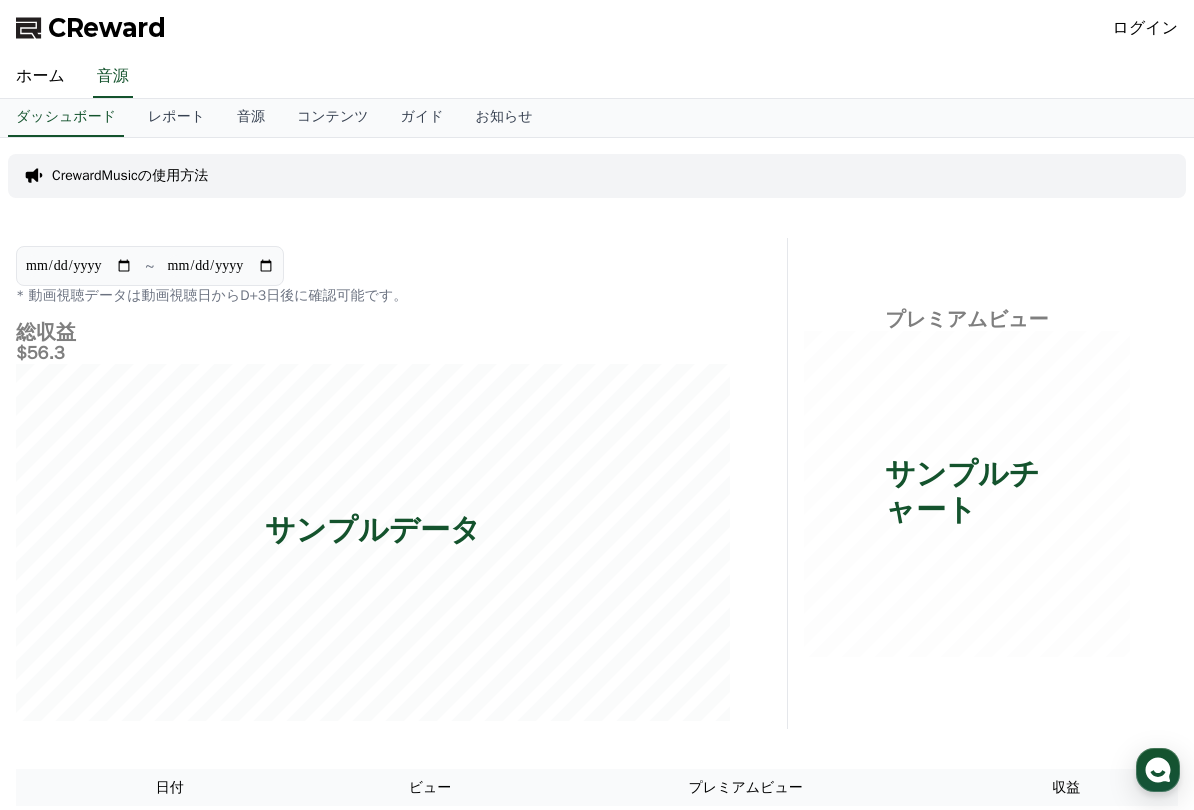 click on "ログイン" at bounding box center (1146, 28) 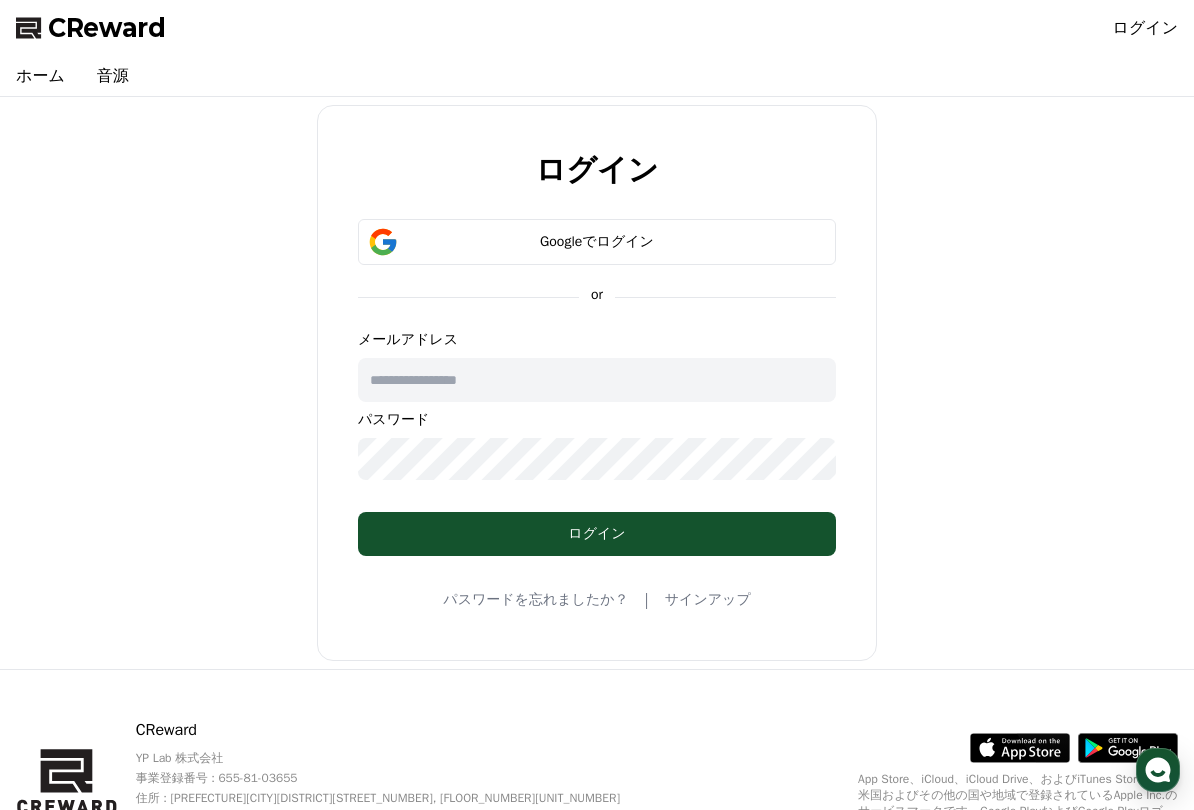 click on "ログイン" at bounding box center [1146, 28] 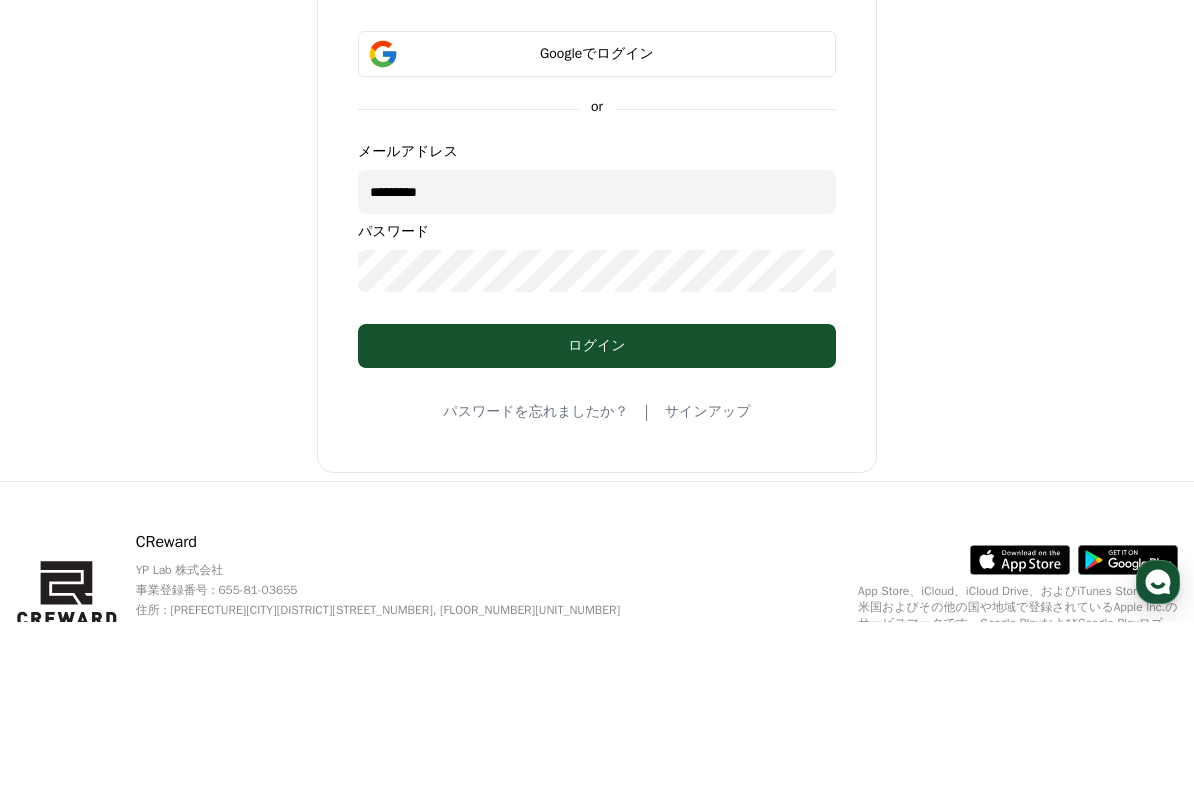 click on "Googleでログイン     or   メールアドレス   [EMAIL]   パスワード       ログイン" at bounding box center (597, 387) 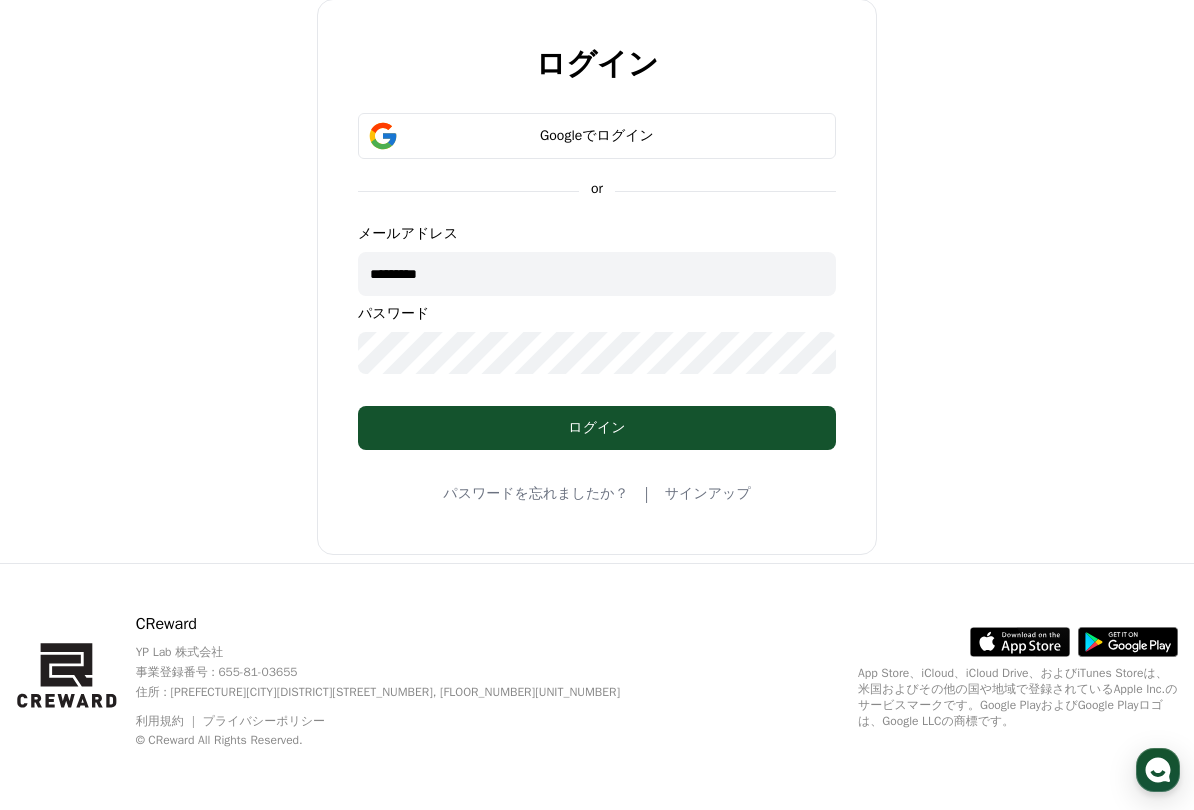 click on "*********" at bounding box center (597, 274) 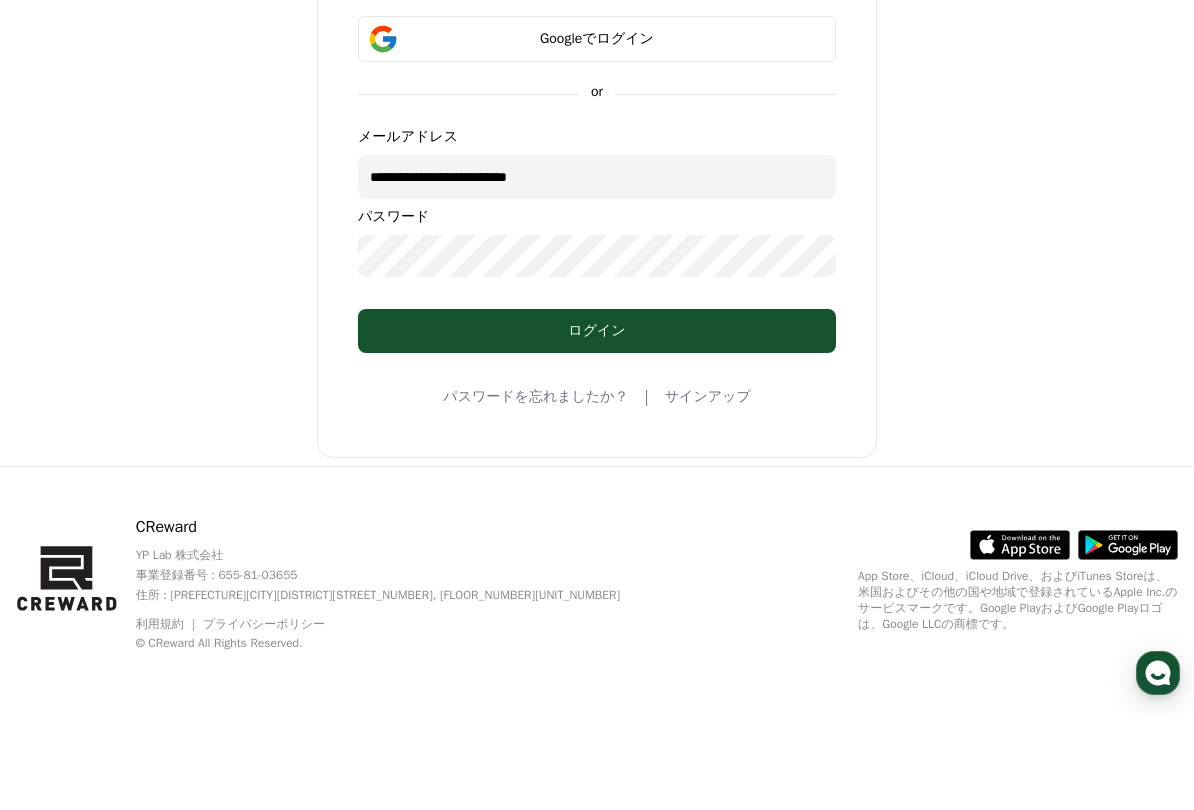 click on "ログイン" at bounding box center (597, 428) 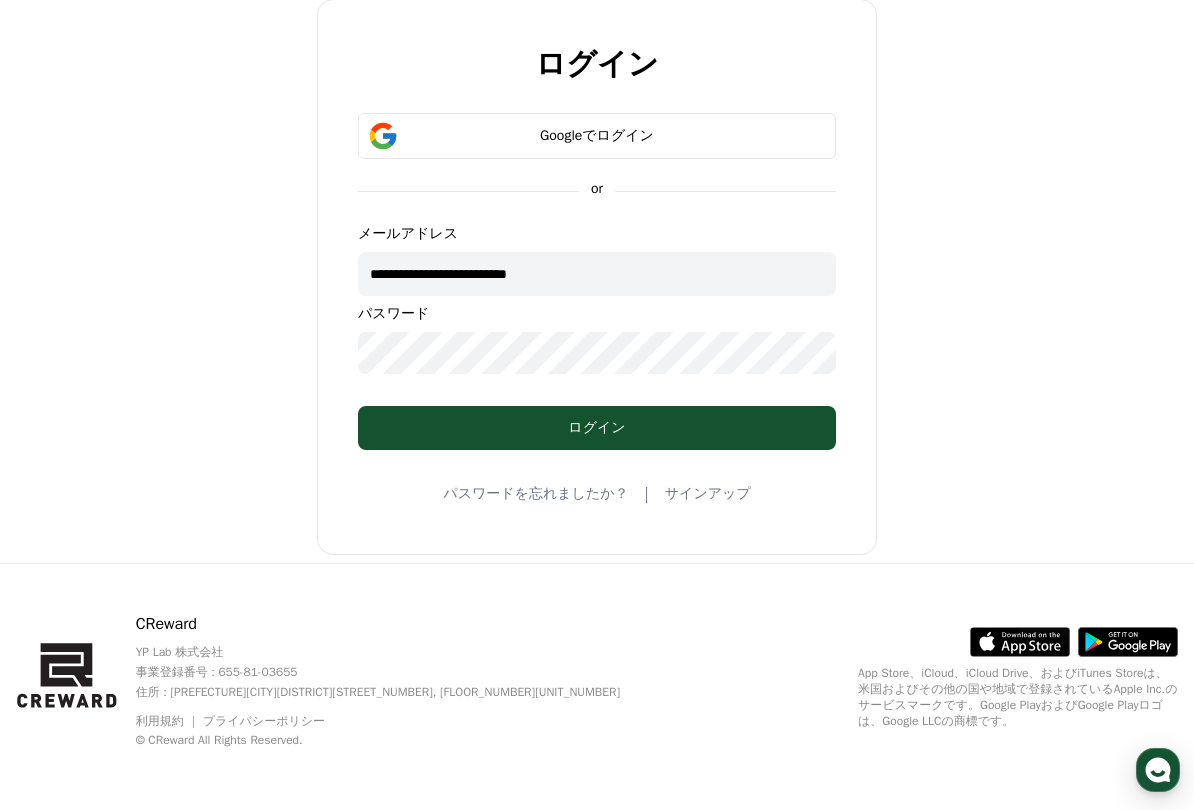 click on "**********" at bounding box center [597, 274] 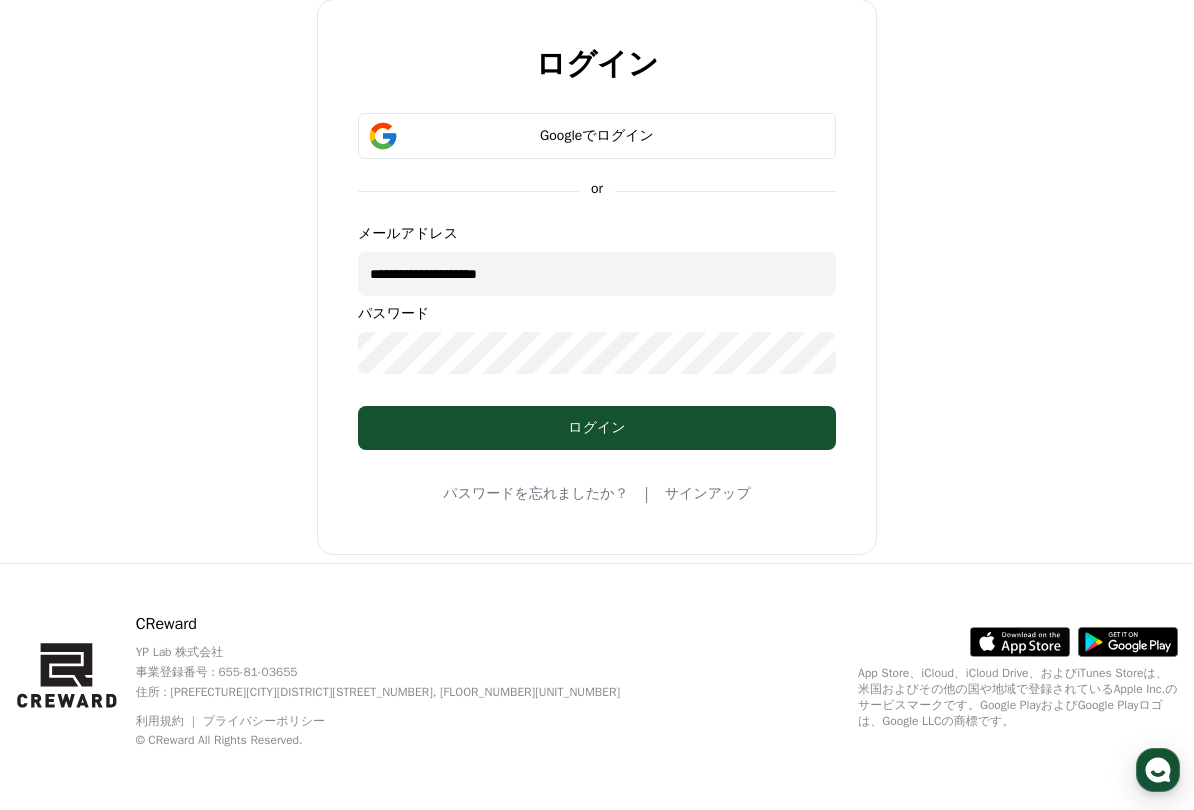 type on "**********" 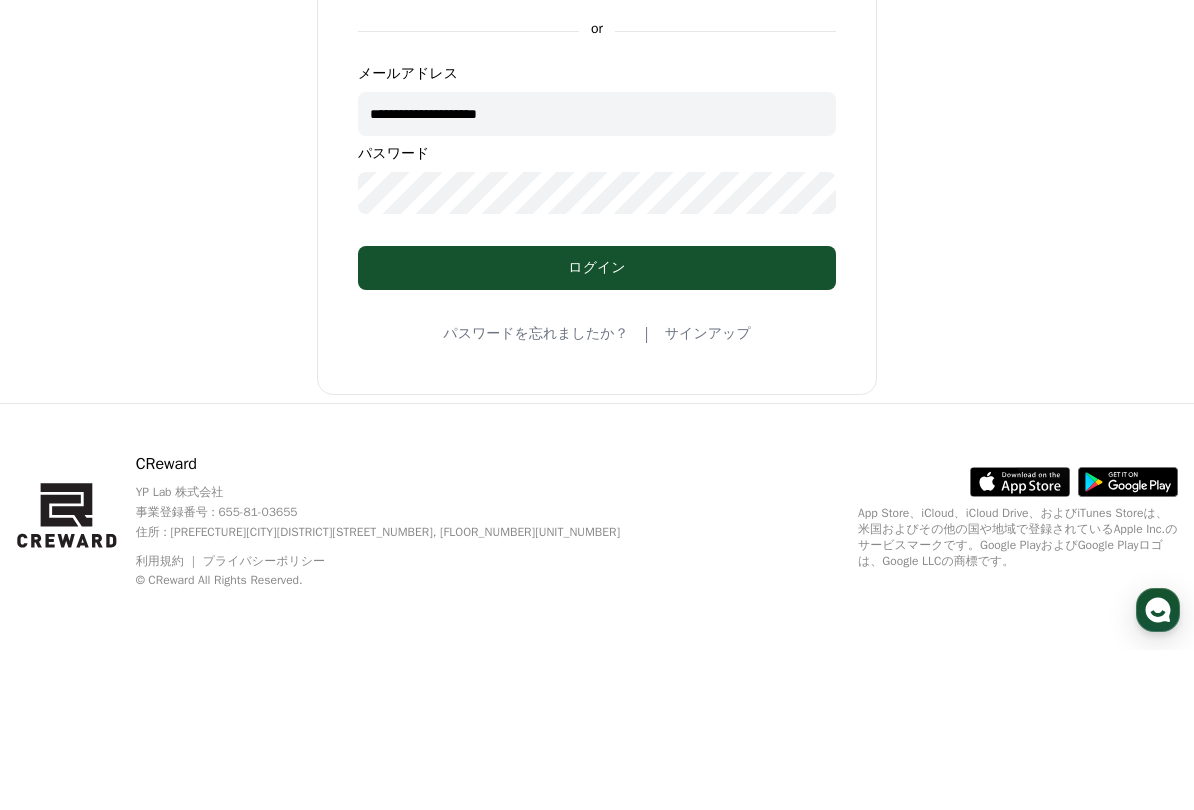 click on "ログイン" at bounding box center [597, 428] 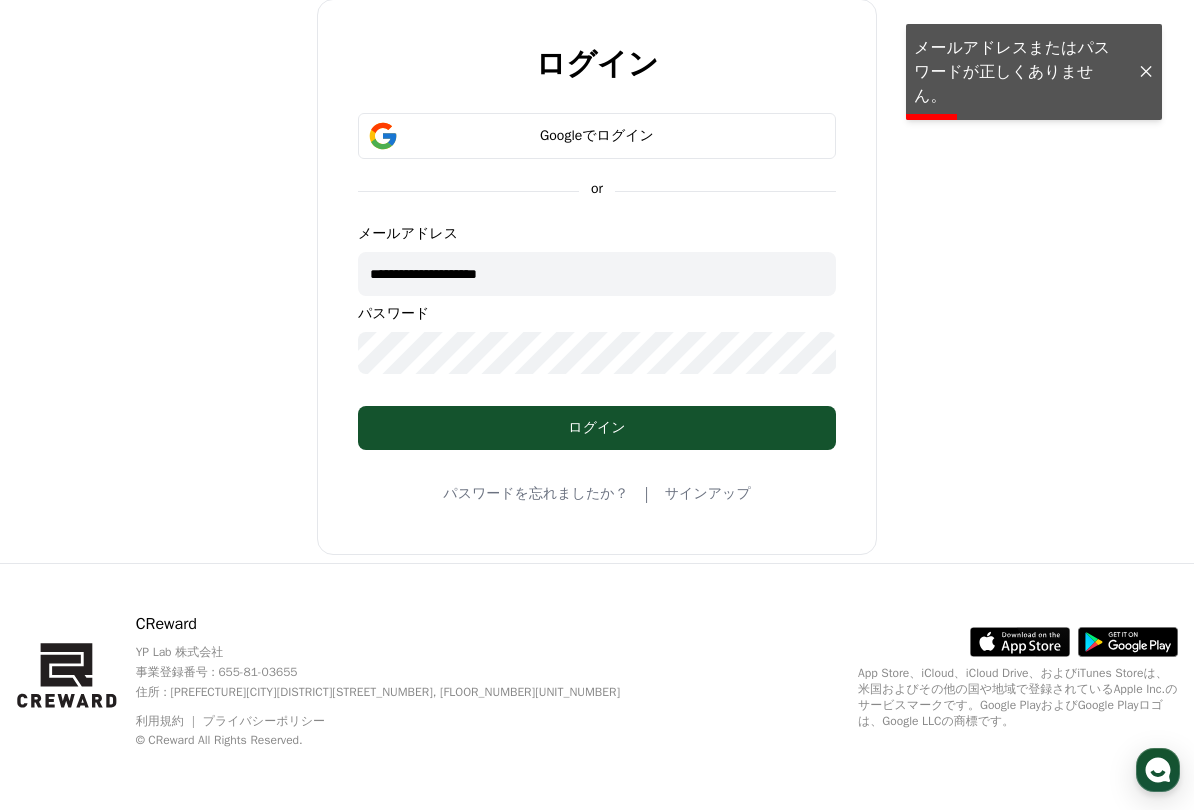 click on "ログイン" at bounding box center [597, 428] 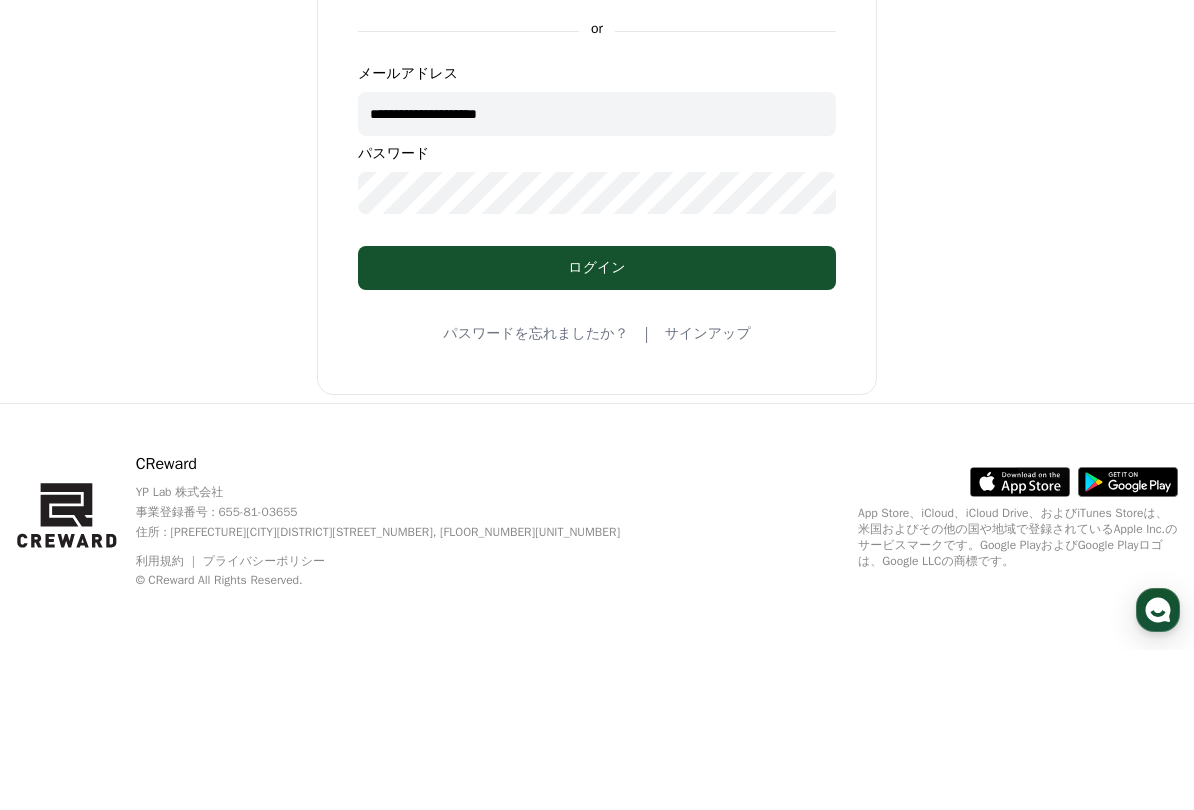 click on "ログイン" at bounding box center (597, 428) 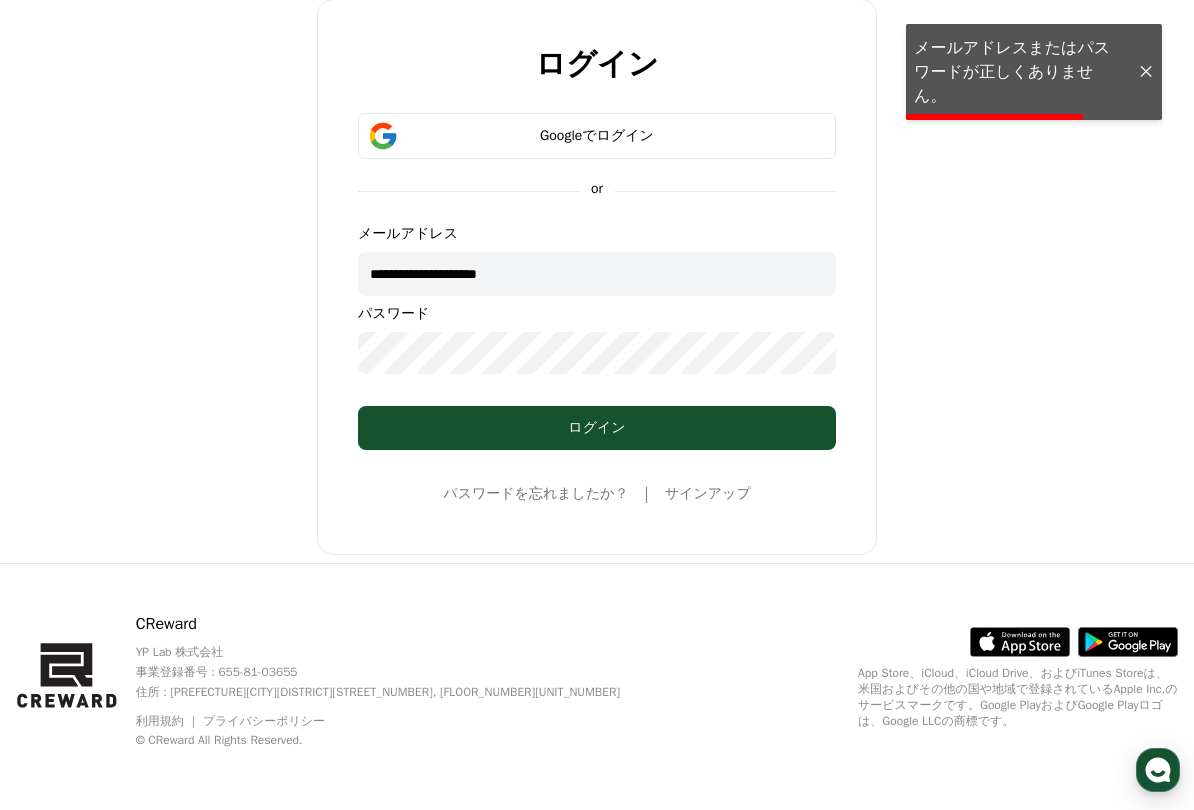 click on "パスワードを忘れましたか？" at bounding box center (535, 494) 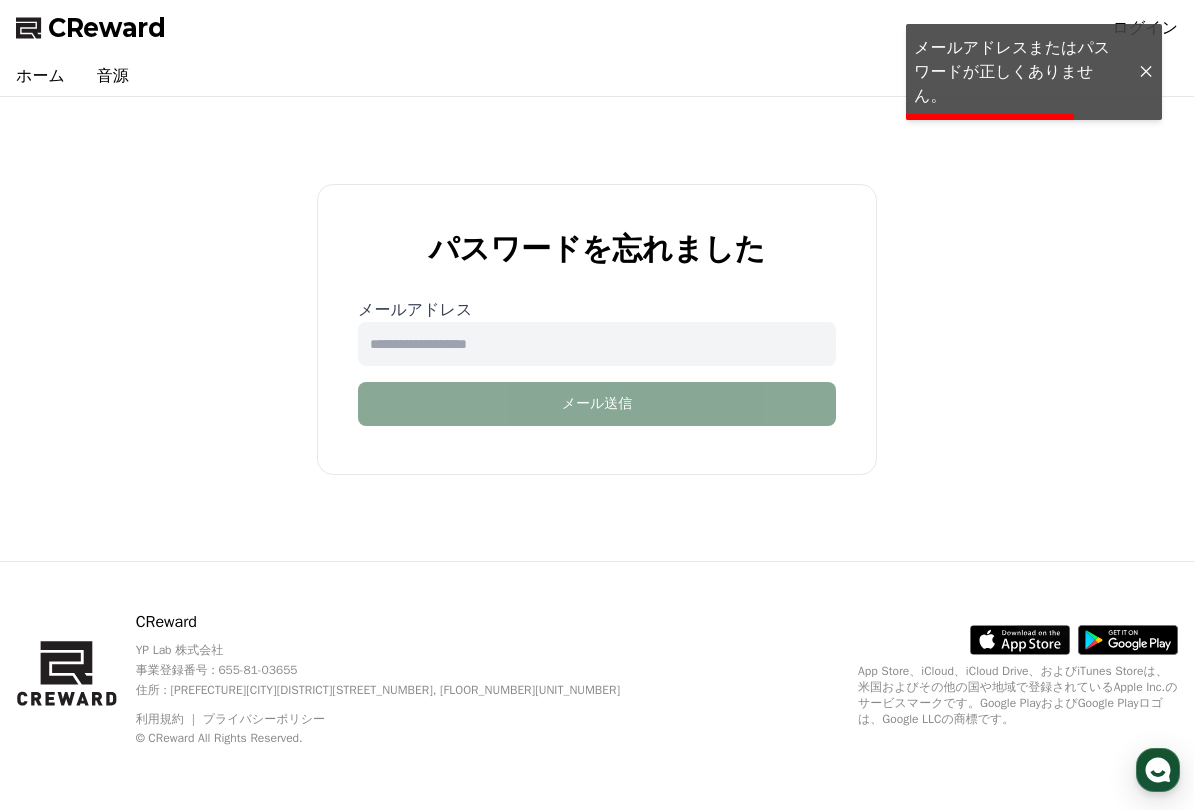 scroll, scrollTop: 0, scrollLeft: 0, axis: both 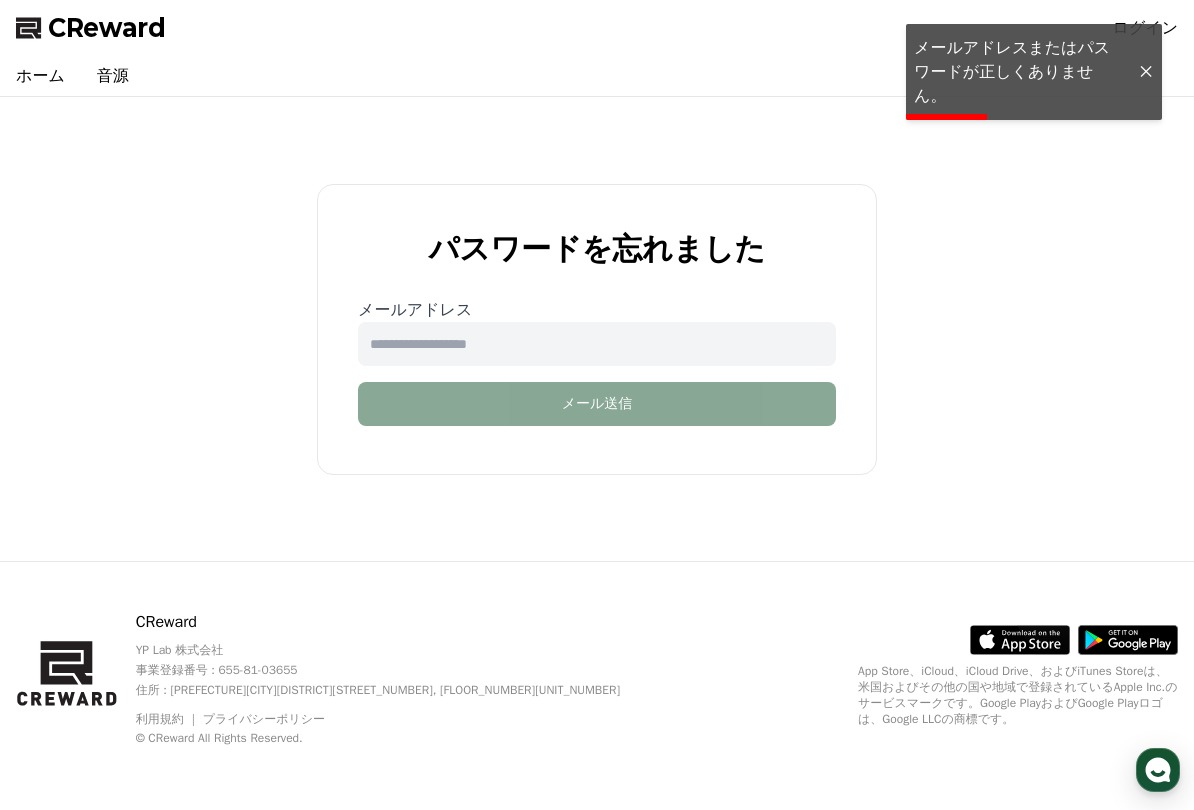 click at bounding box center [597, 344] 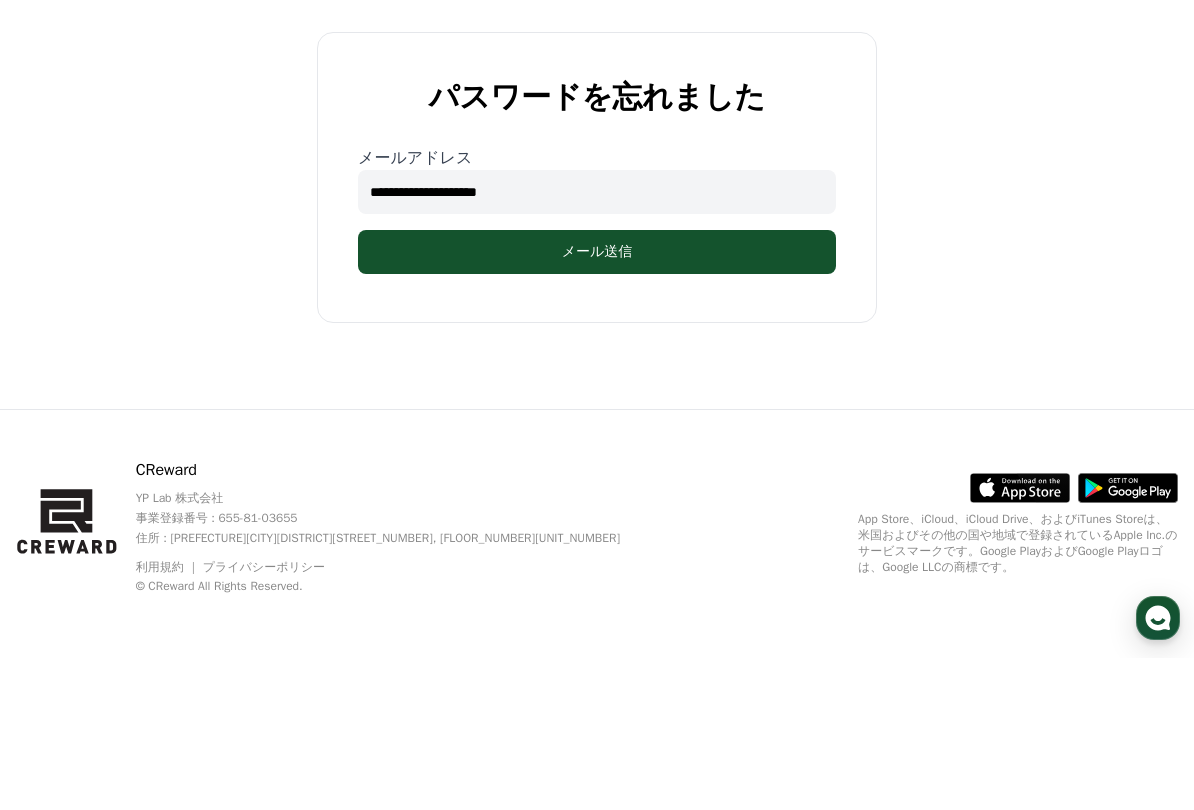 type on "**********" 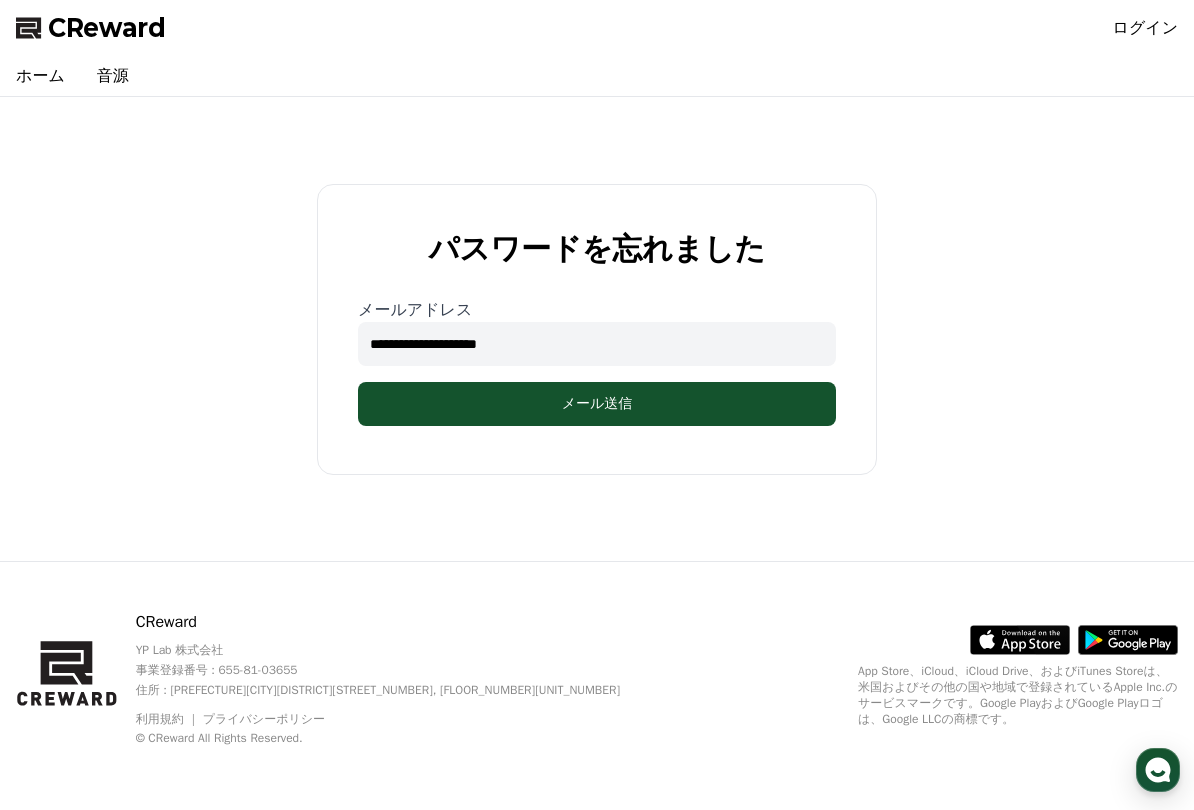 click on "パスワードを忘れました   メールアドレス   [EMAIL]     メール送信" at bounding box center [597, 329] 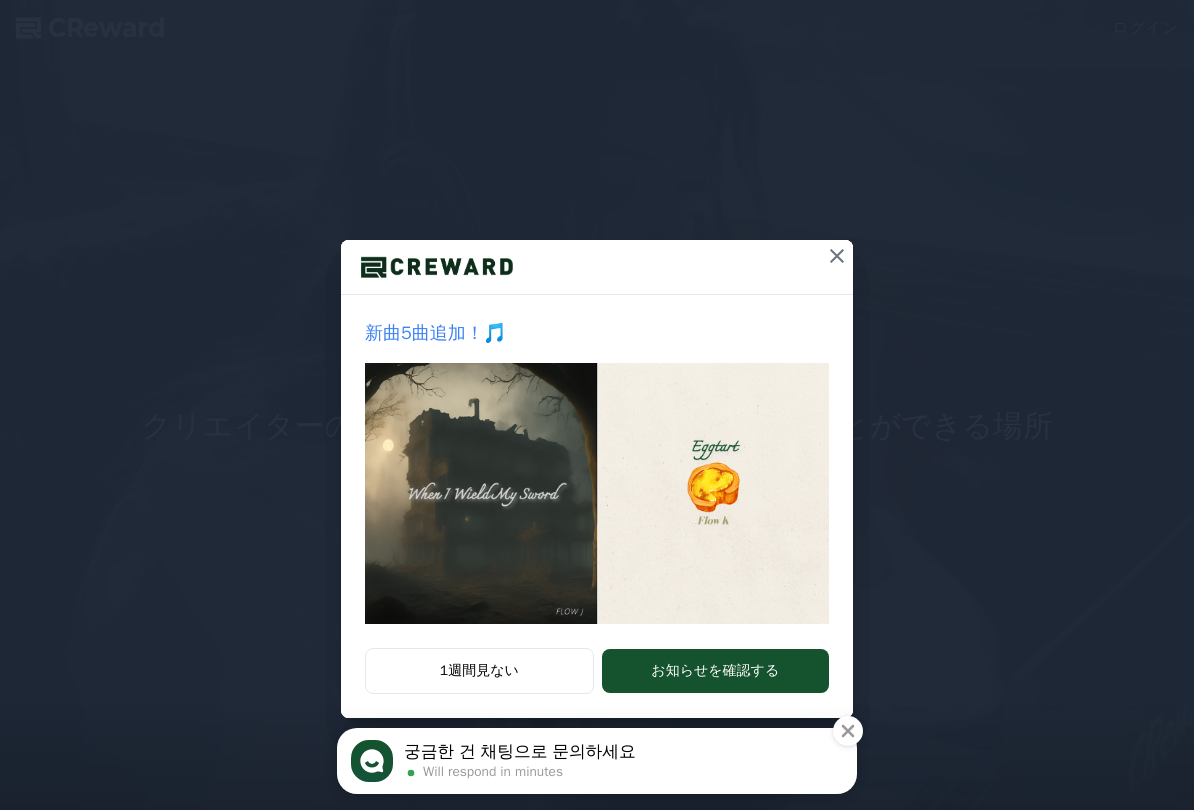 scroll, scrollTop: 0, scrollLeft: 0, axis: both 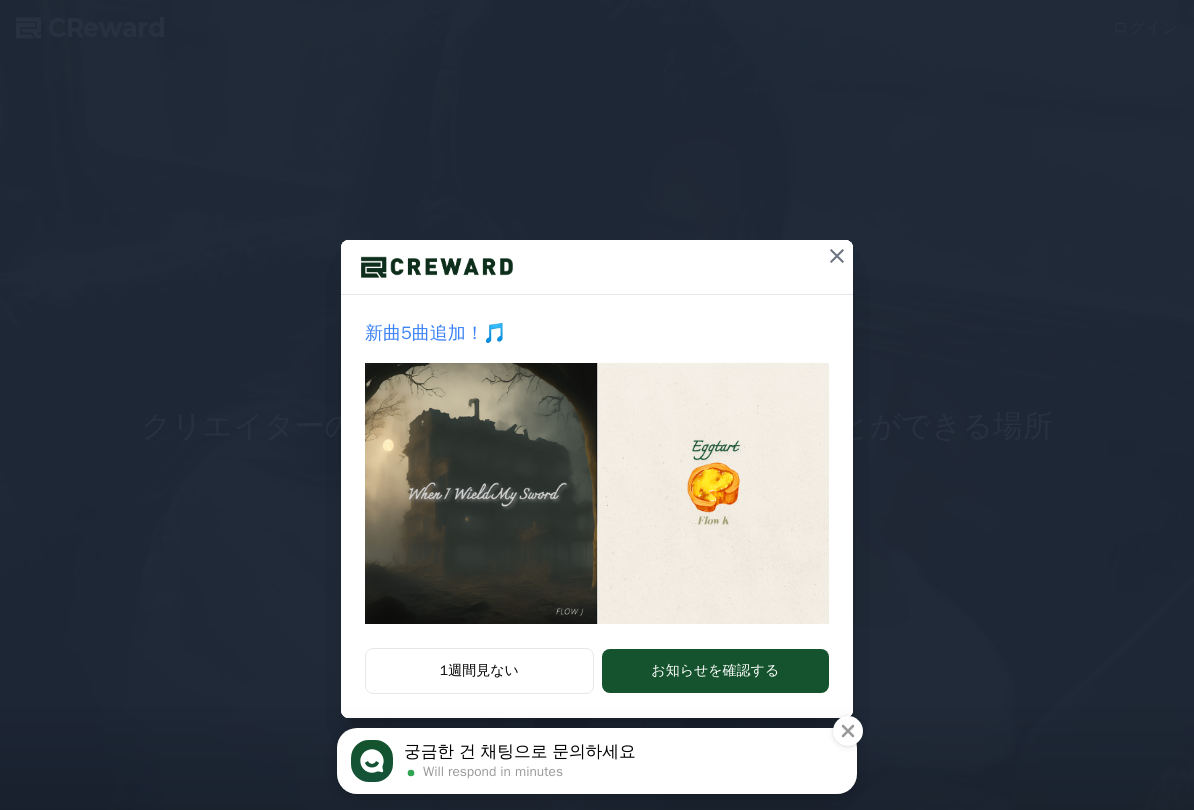 click 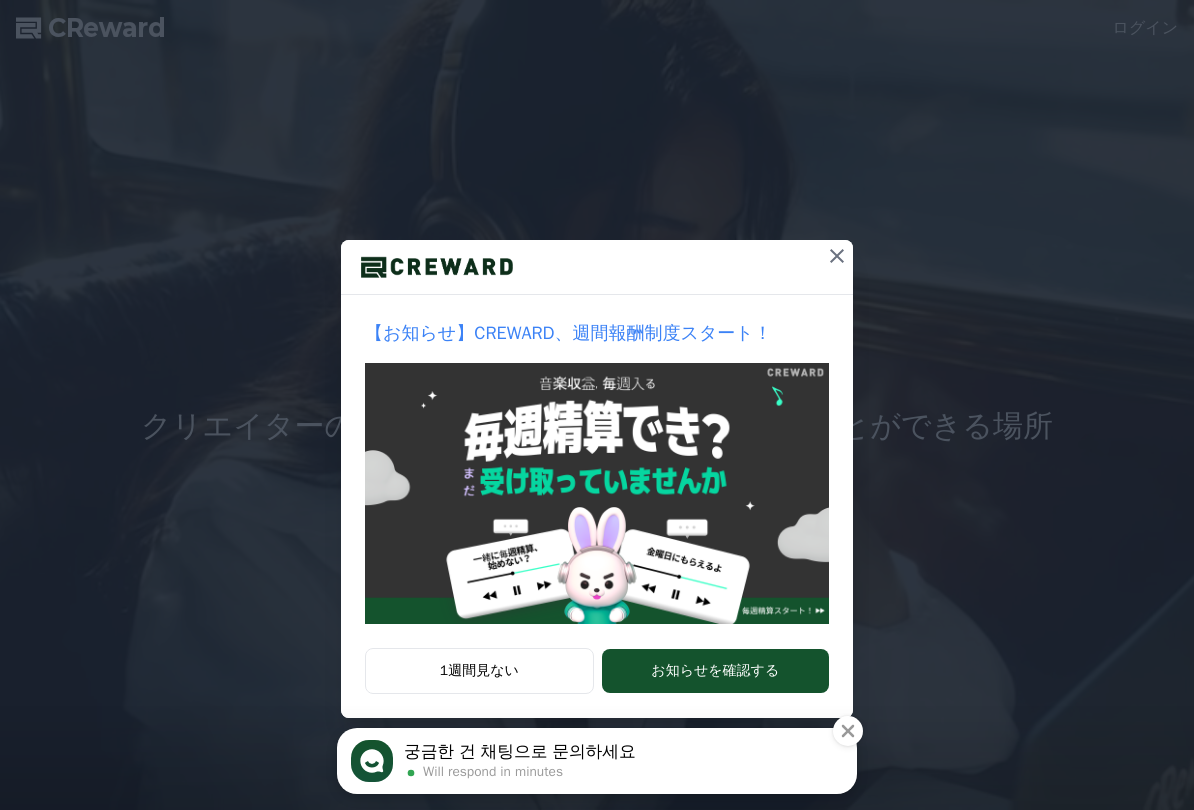 click at bounding box center (837, 256) 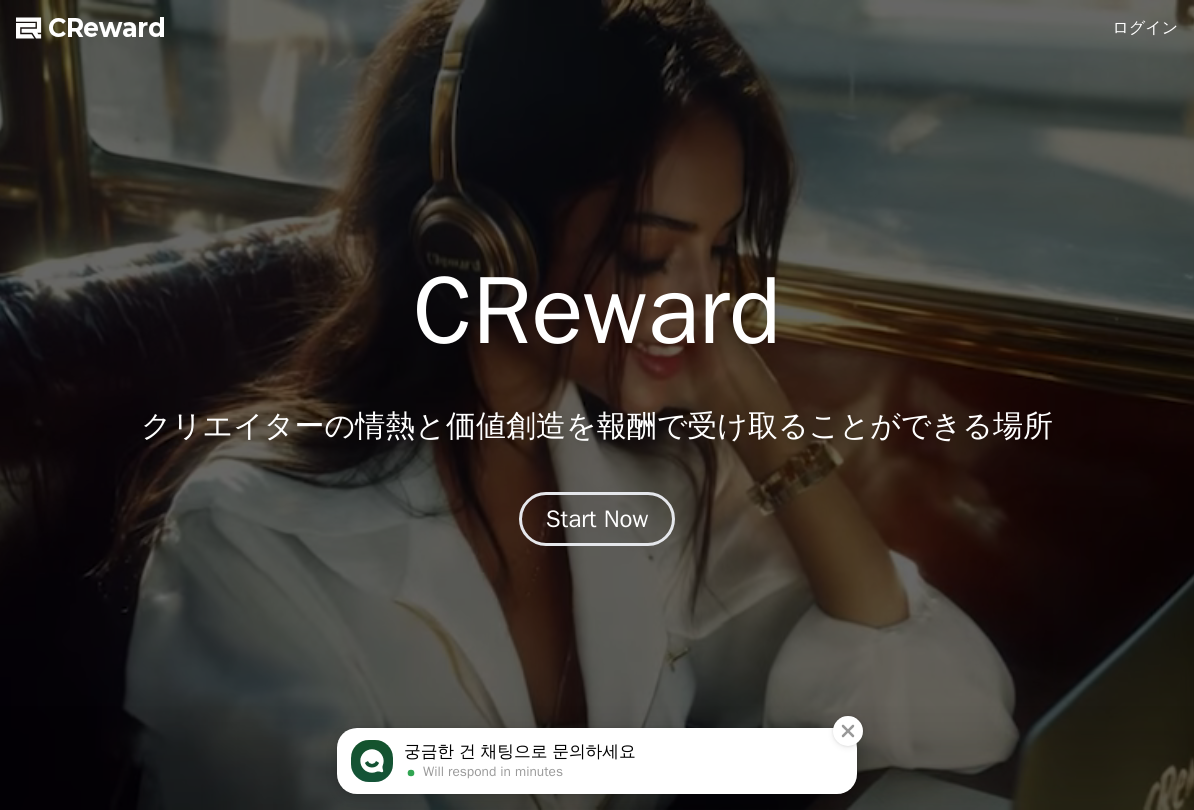 click on "Start Now" at bounding box center (597, 519) 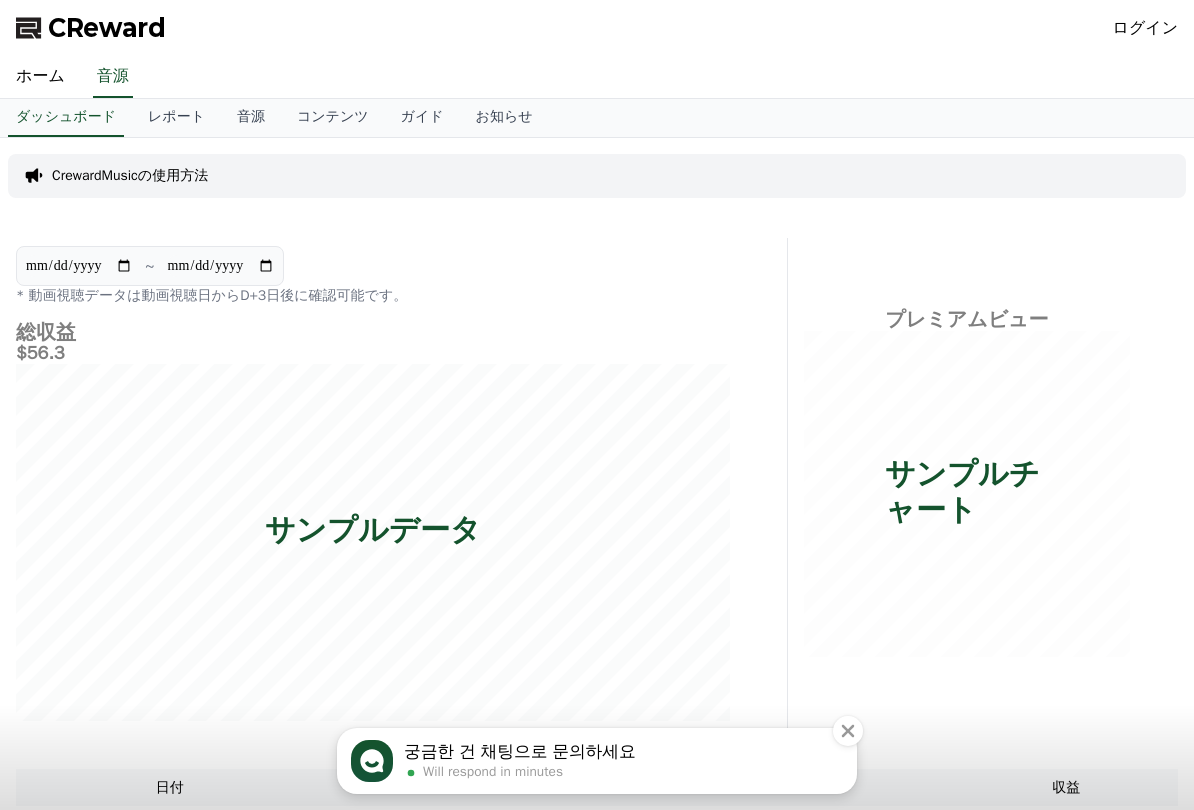 click on "ログイン" at bounding box center (1146, 28) 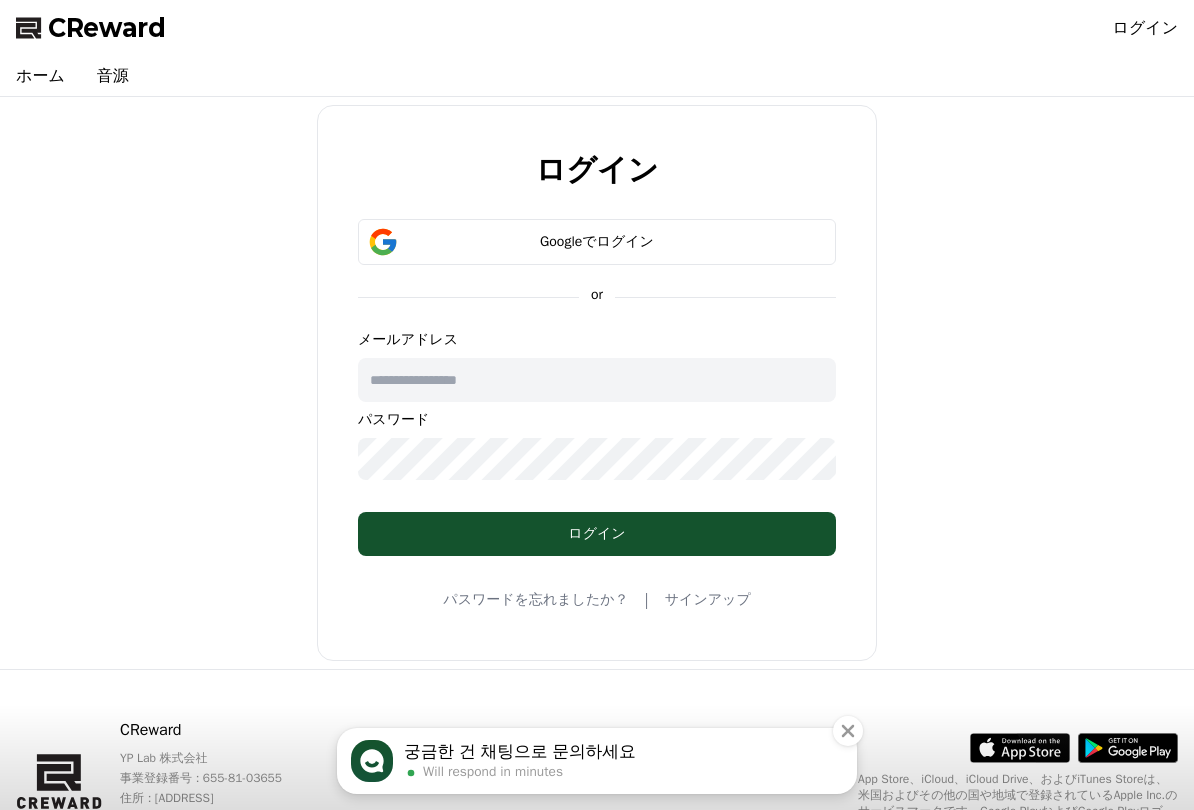 click at bounding box center [597, 380] 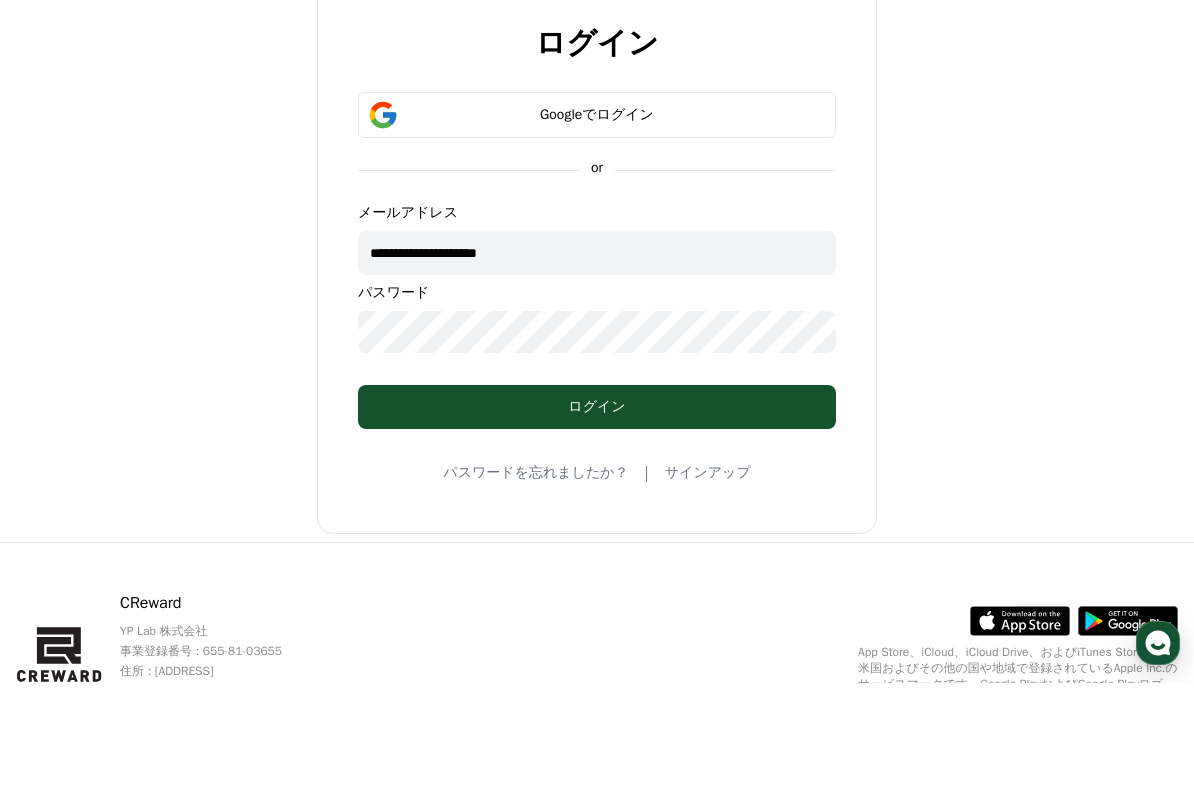 type on "**********" 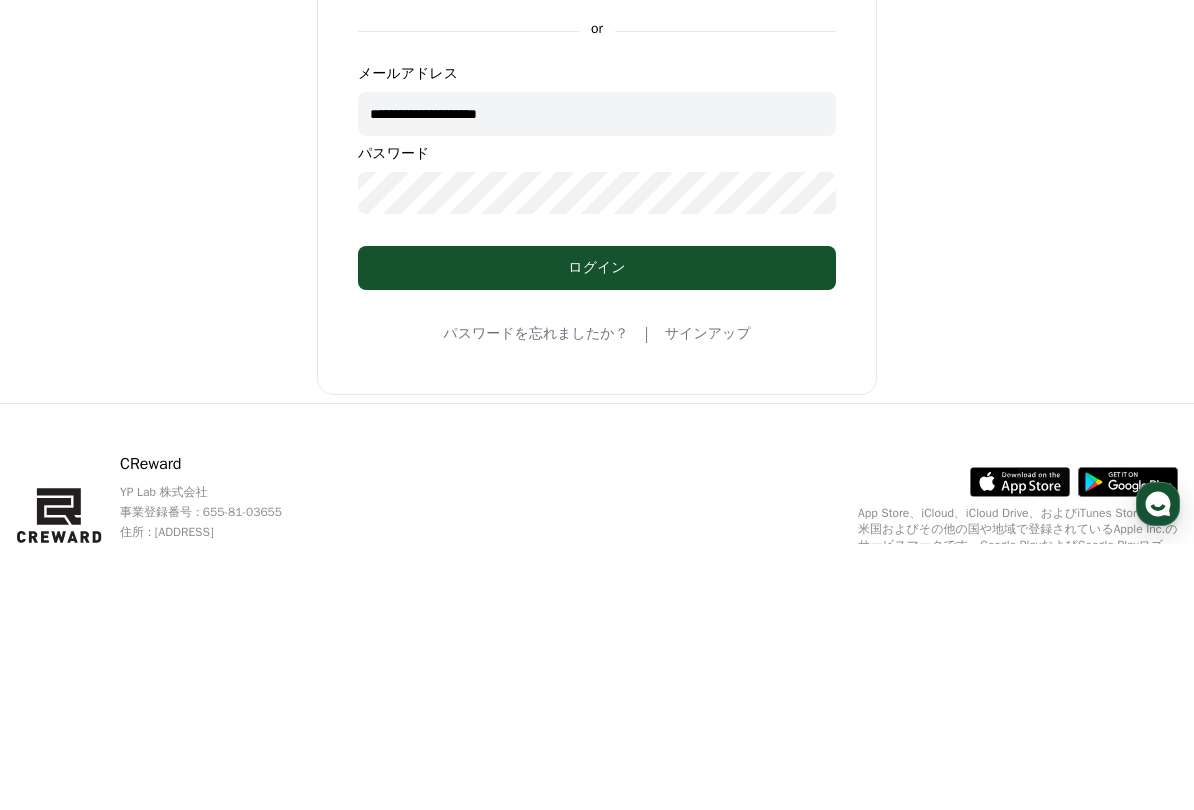 click on "ログイン" at bounding box center [597, 534] 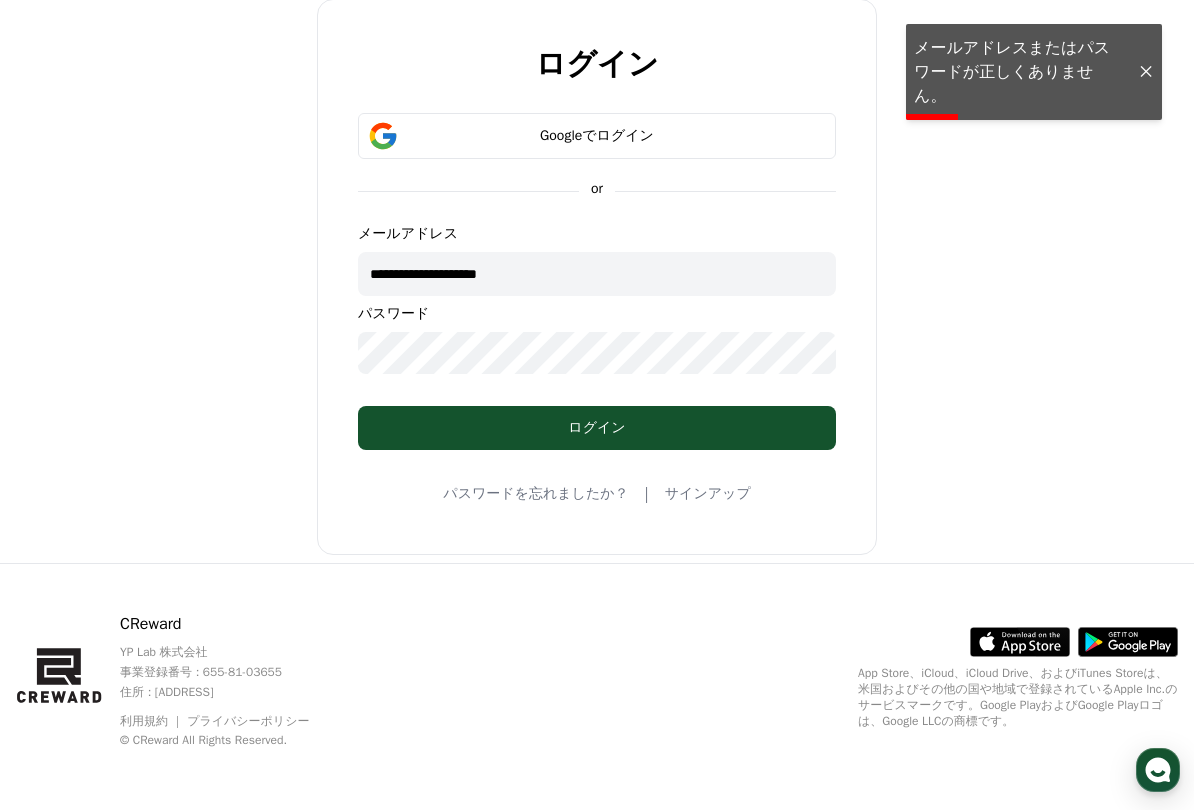 click on "Googleでログイン" at bounding box center (597, 136) 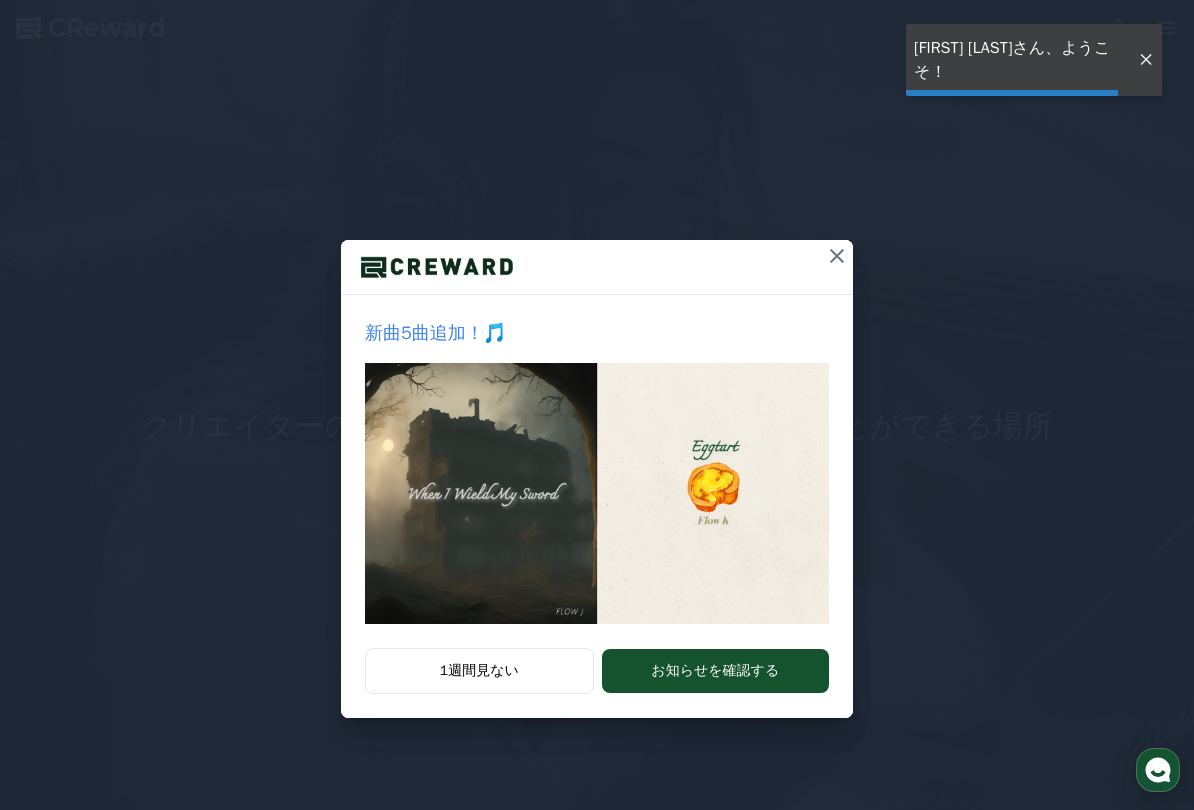 scroll, scrollTop: 0, scrollLeft: 0, axis: both 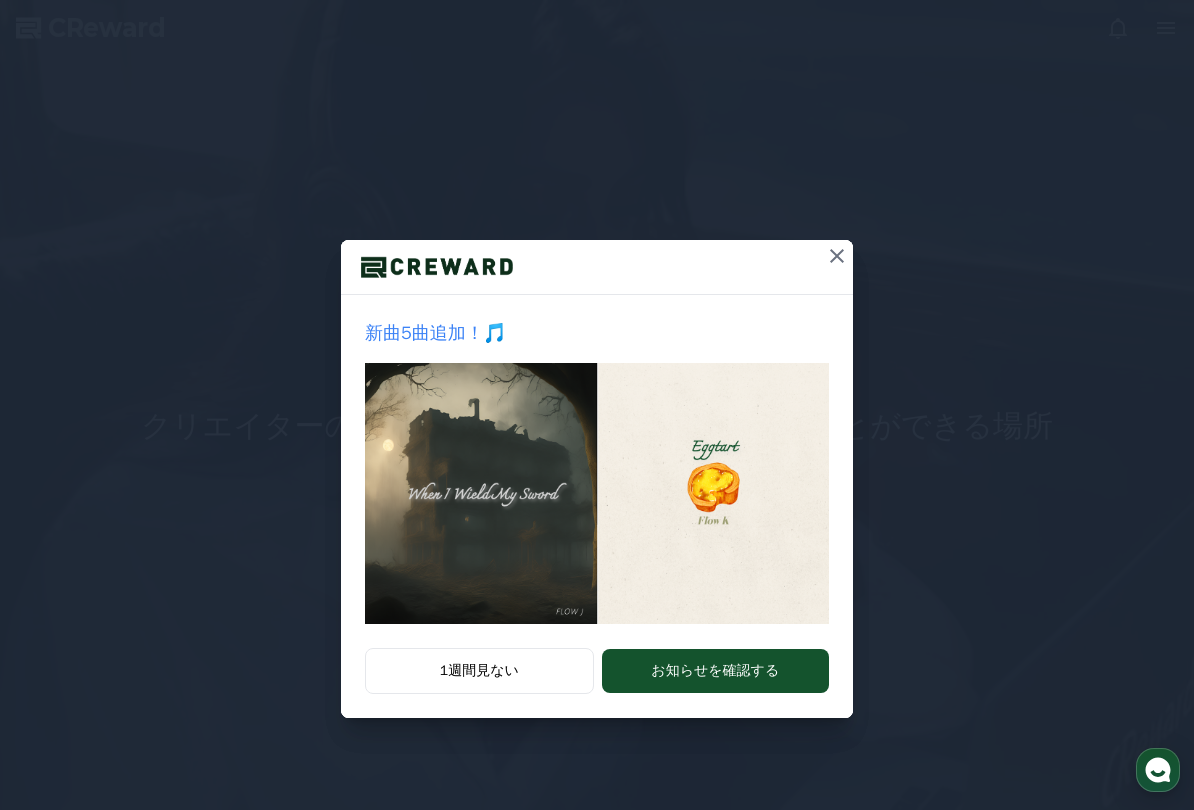 click 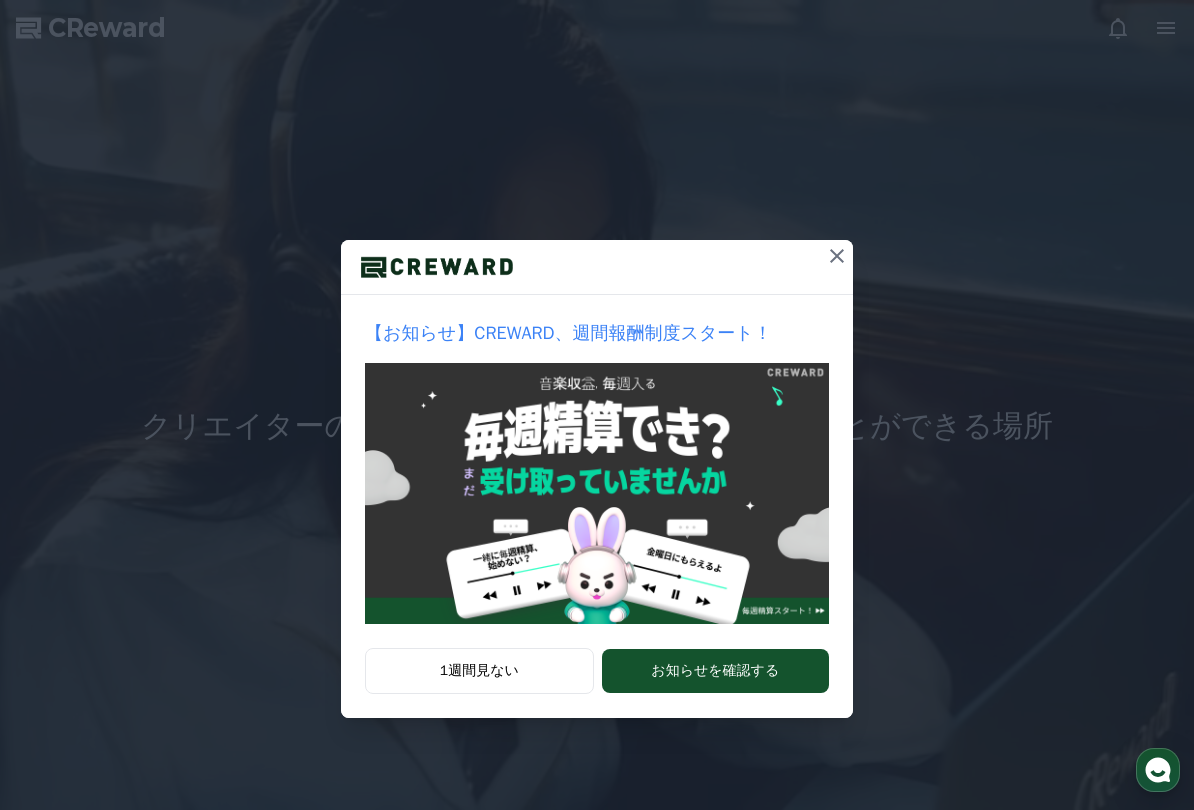 click 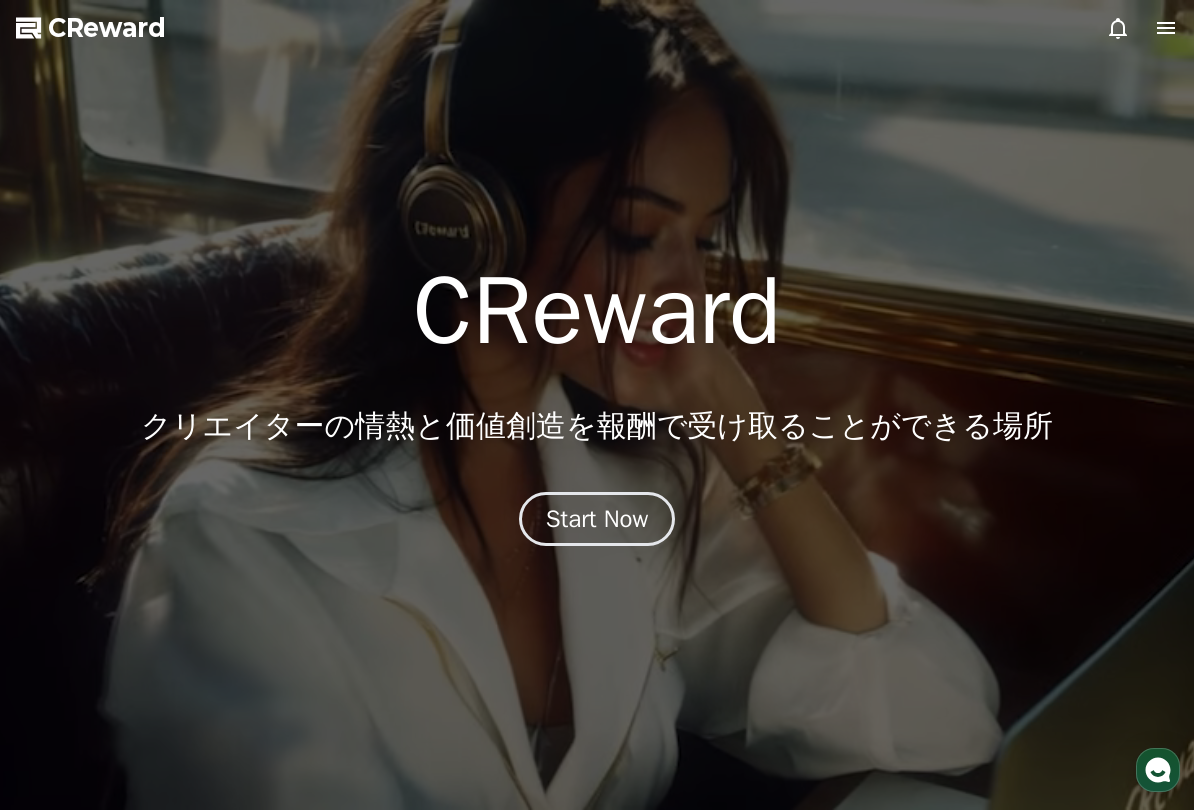 click at bounding box center (597, 405) 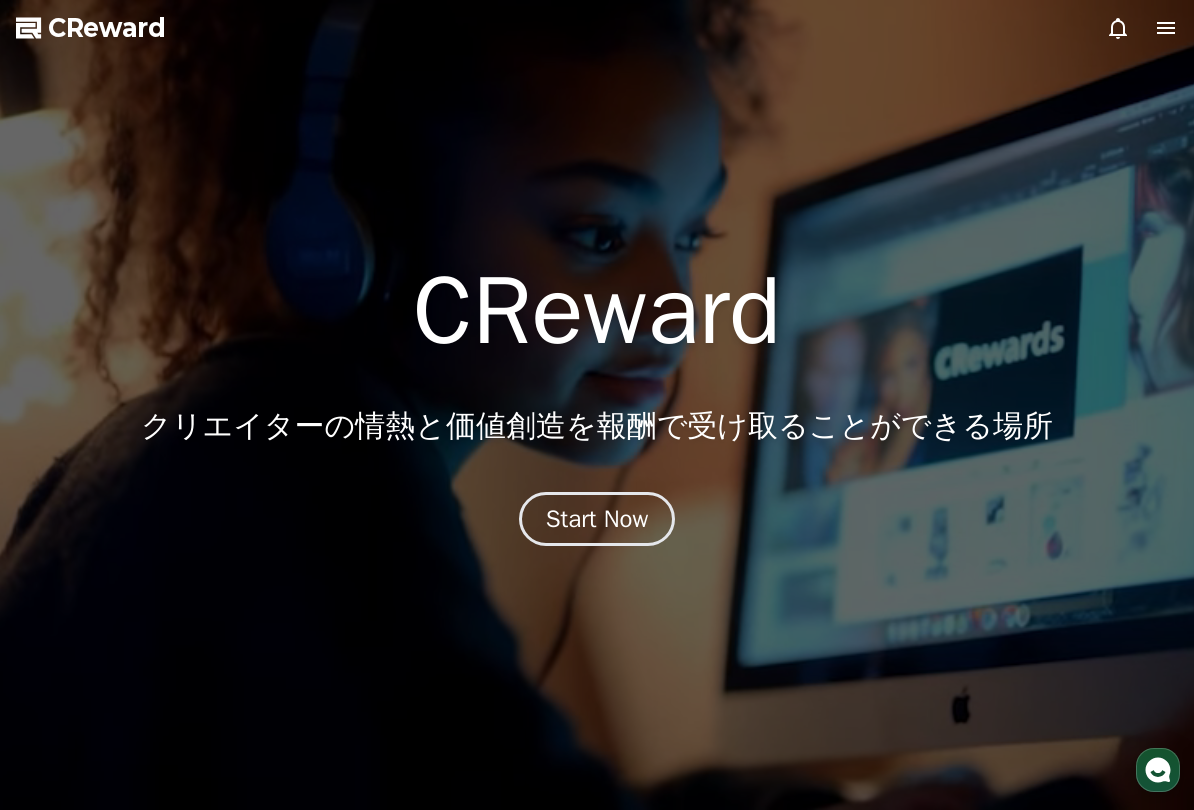 click 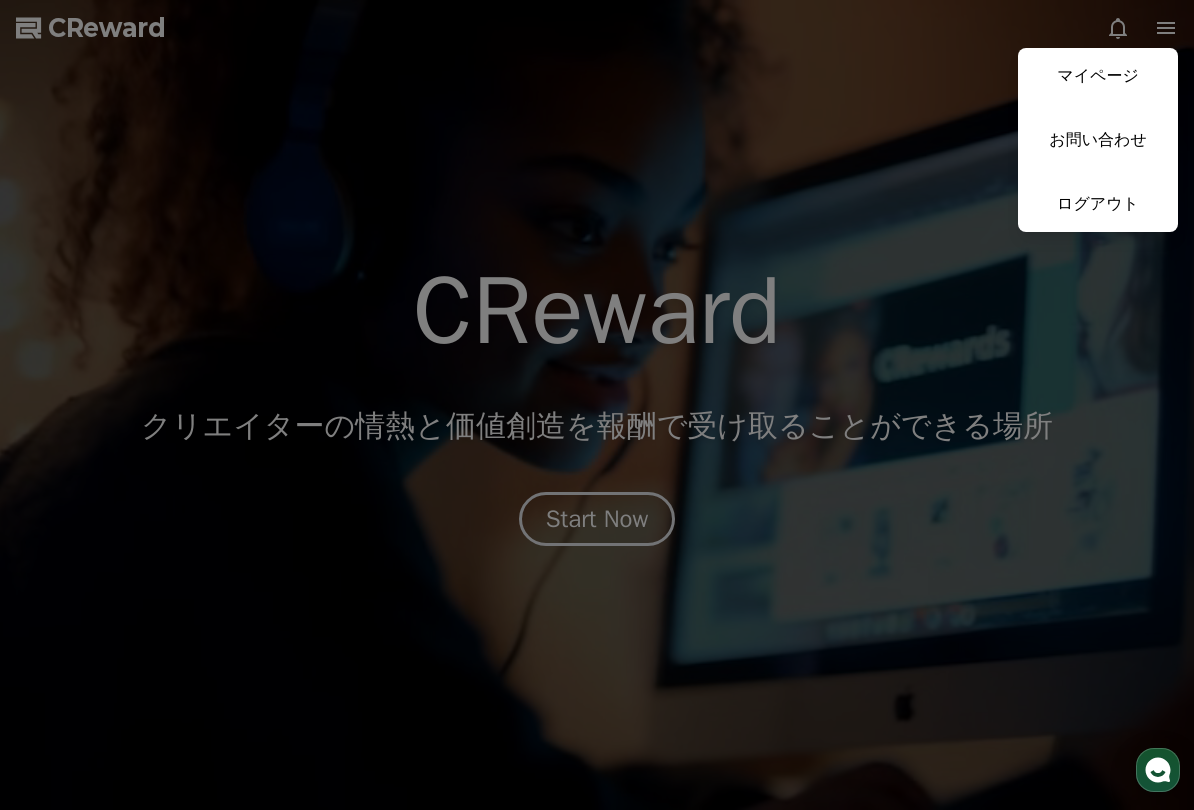 click at bounding box center [597, 405] 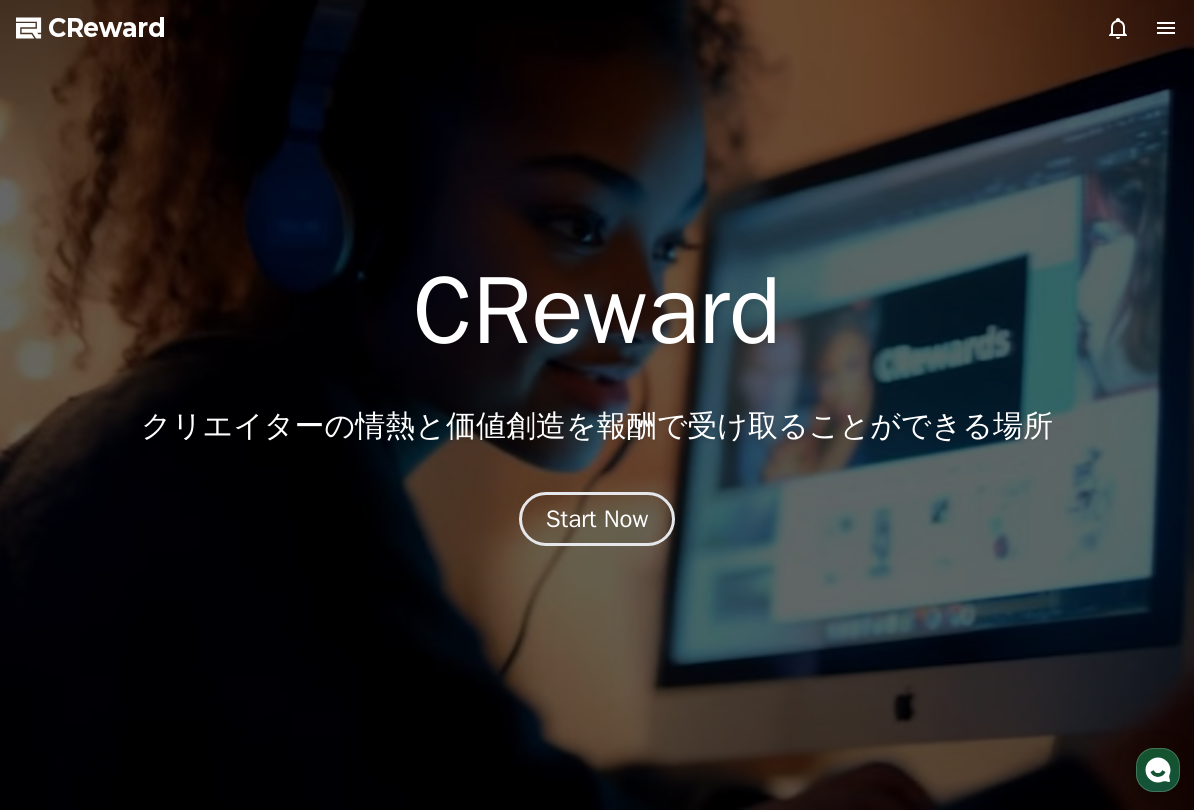 click on "Start Now" at bounding box center (597, 519) 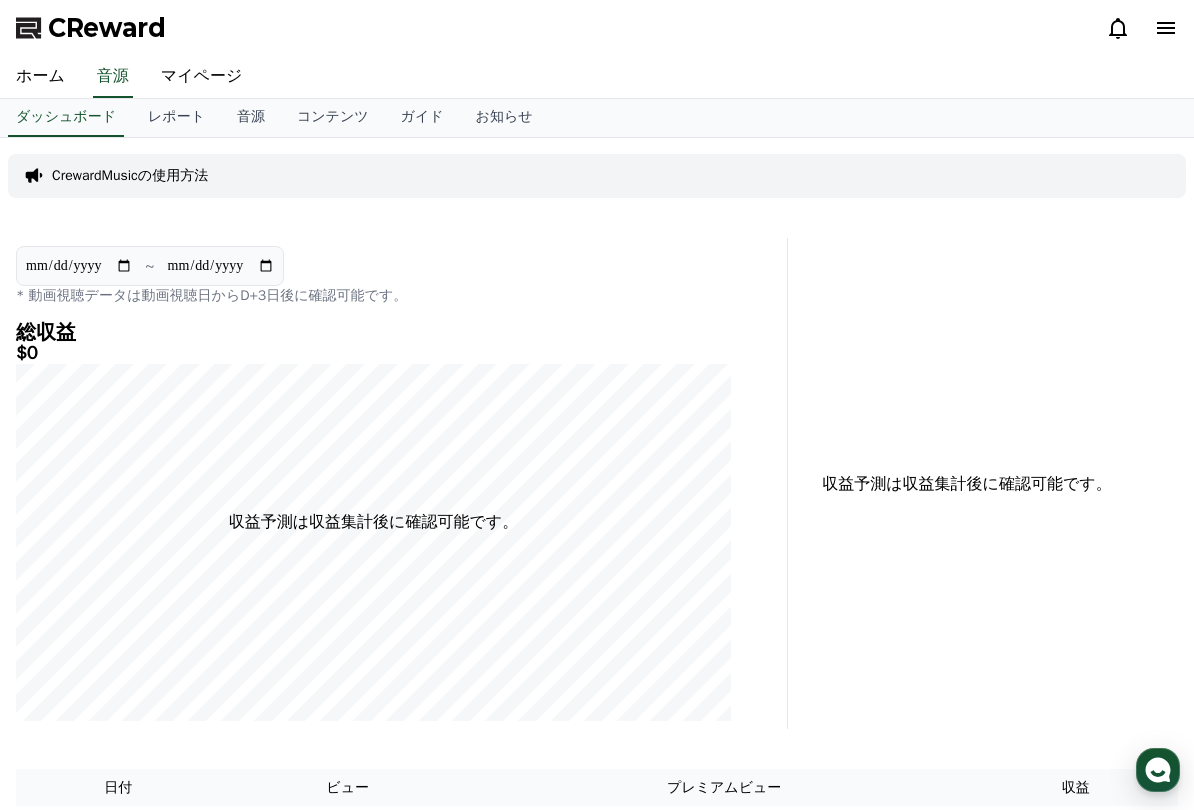 click on "マイページ" at bounding box center (202, 77) 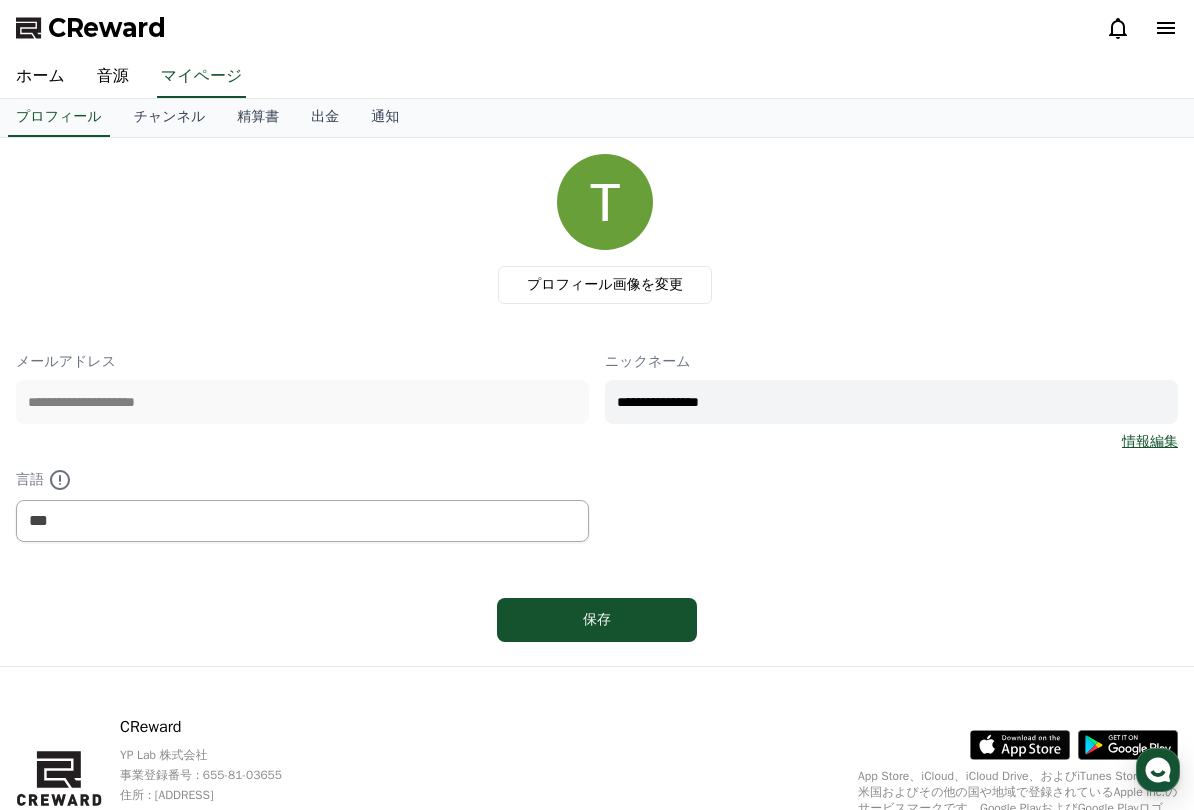 click on "チャンネル" at bounding box center [170, 118] 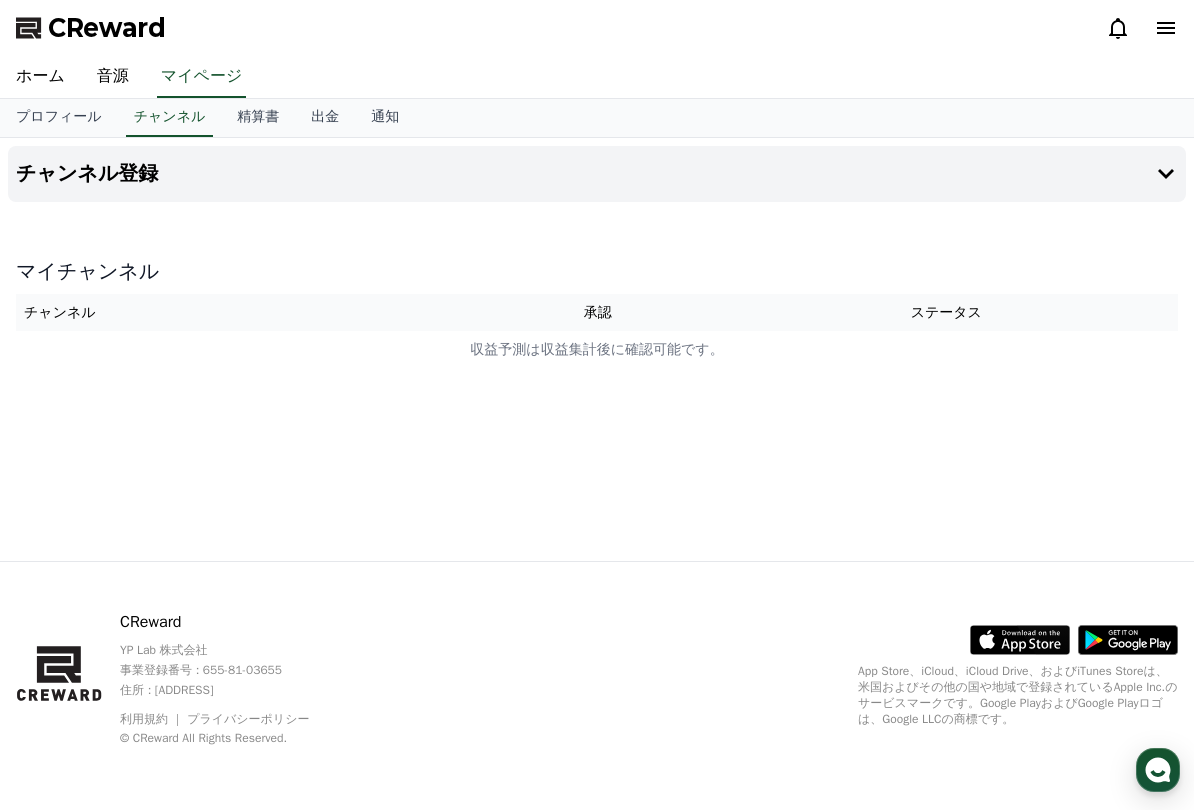 click on "チャンネル登録" at bounding box center [87, 174] 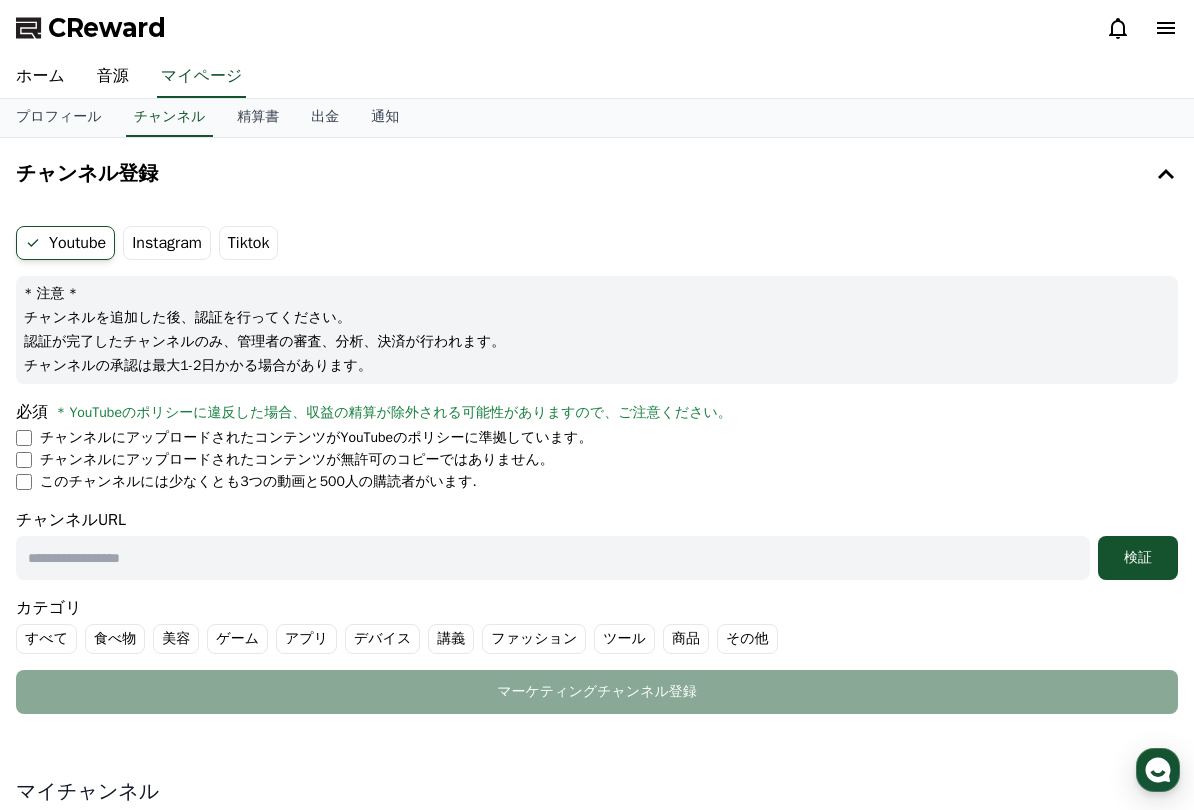 click on "Instagram" at bounding box center [167, 243] 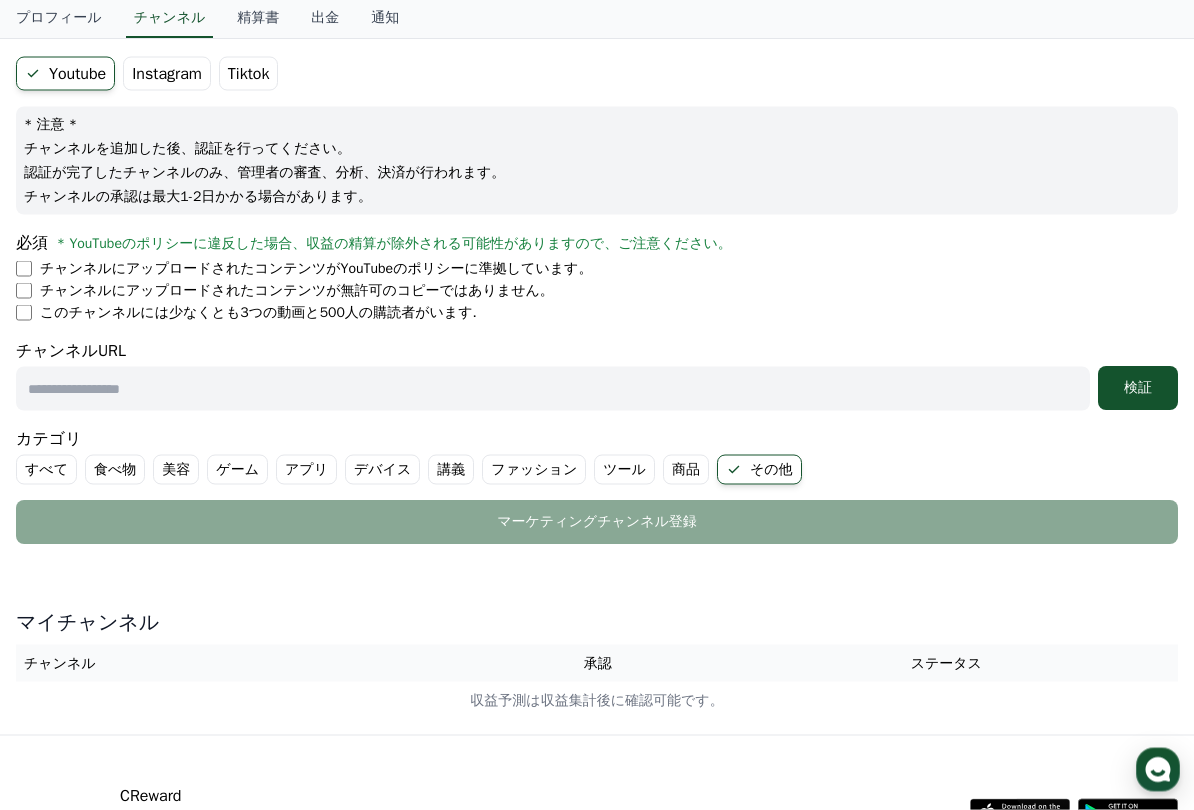 scroll, scrollTop: 170, scrollLeft: 0, axis: vertical 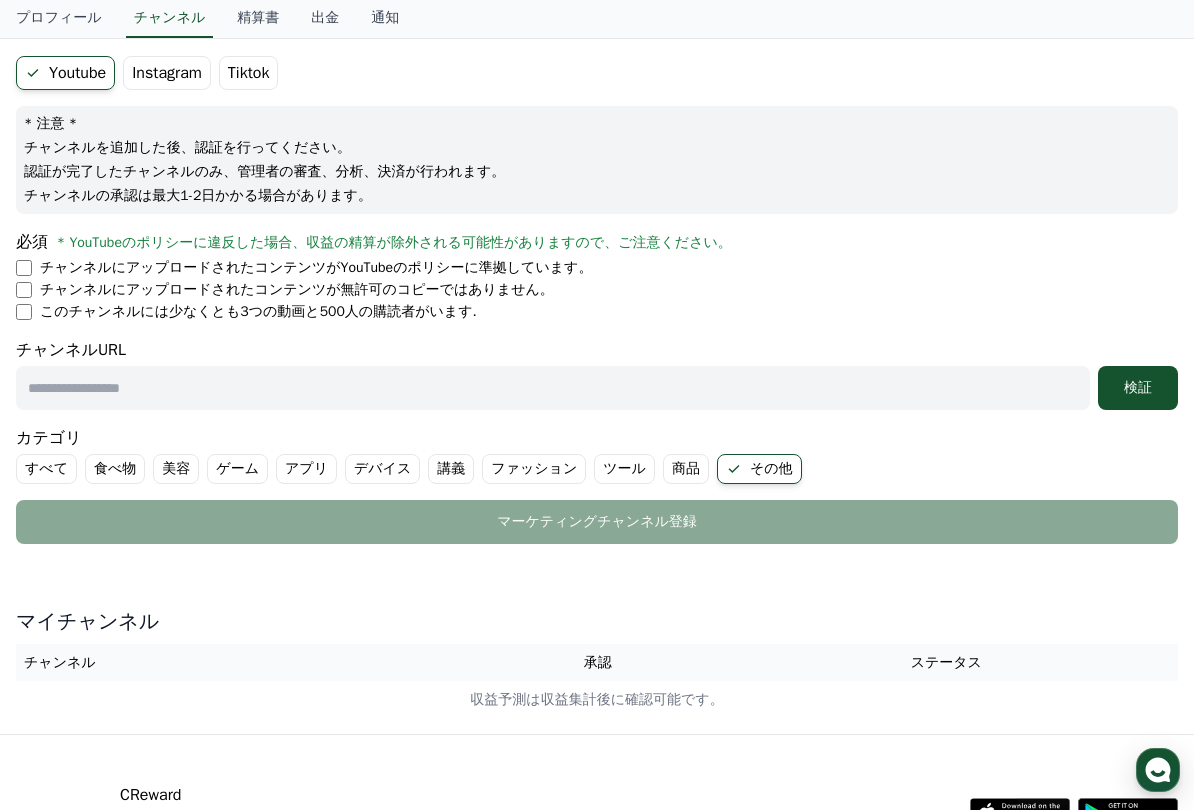 click on "Instagram" at bounding box center (167, 73) 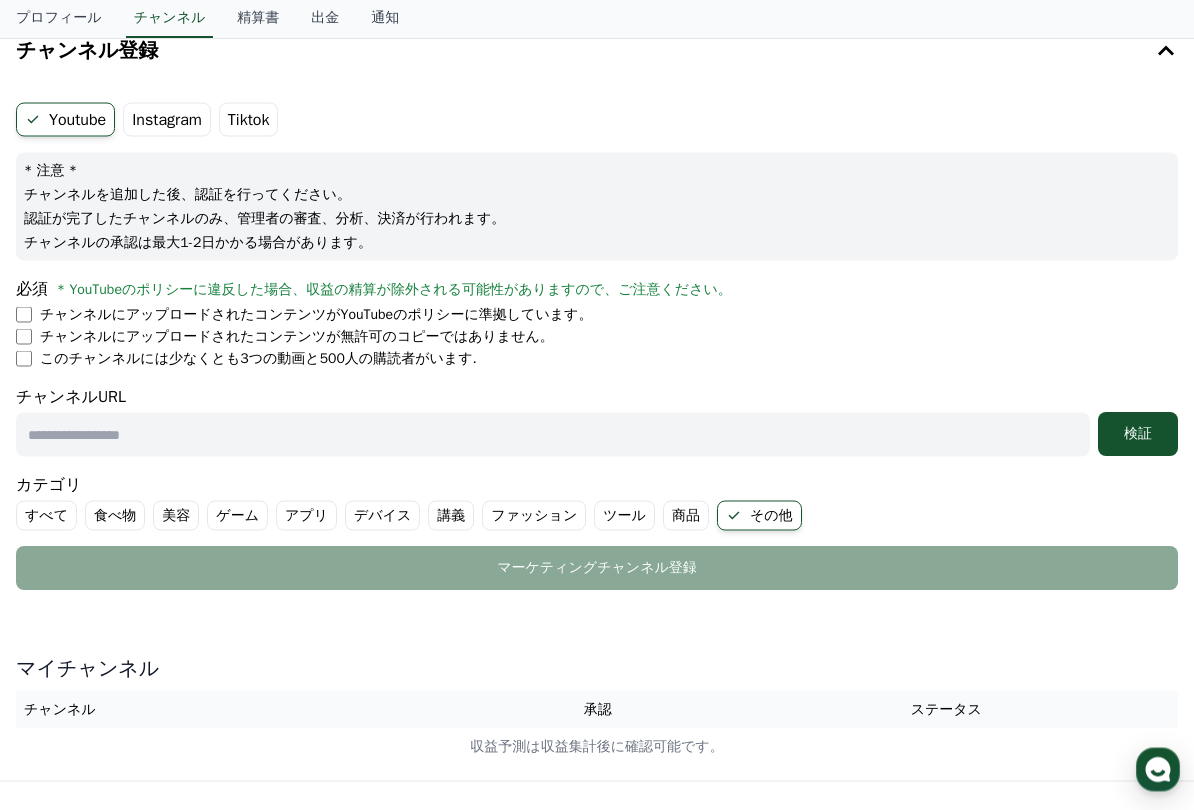 scroll, scrollTop: 0, scrollLeft: 0, axis: both 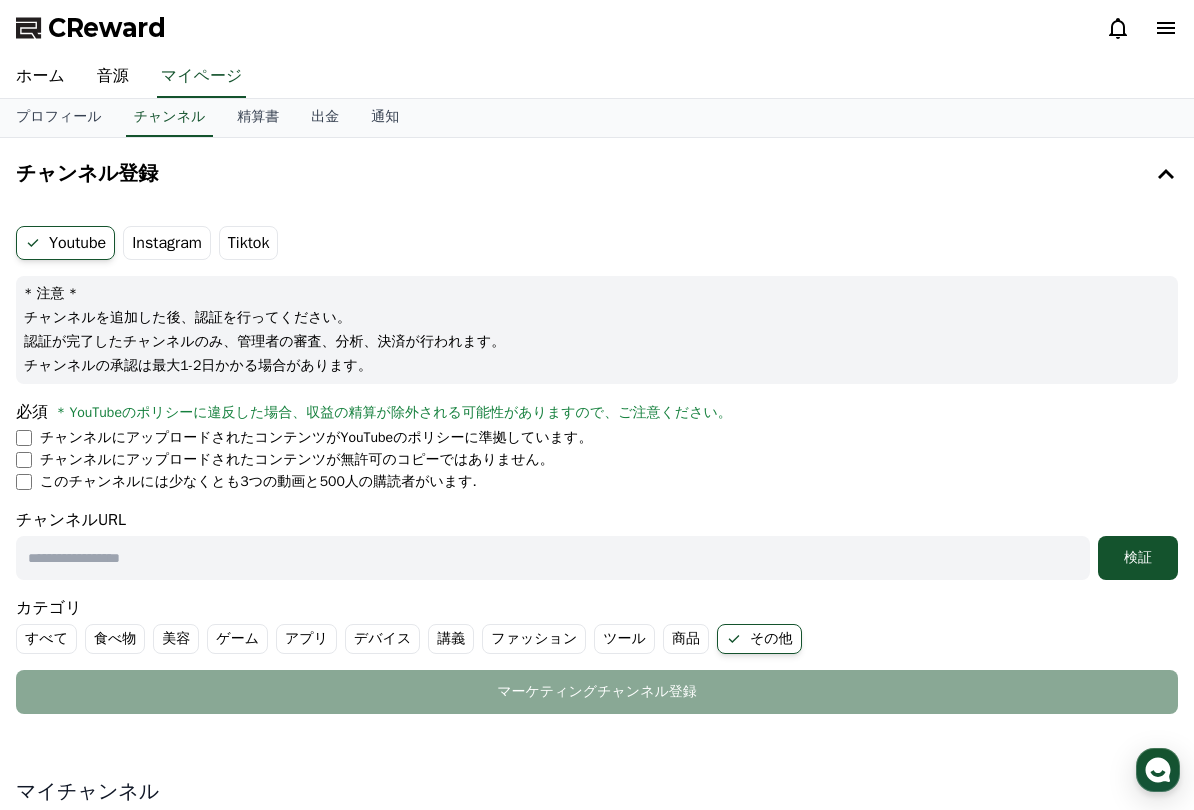 click at bounding box center (553, 558) 